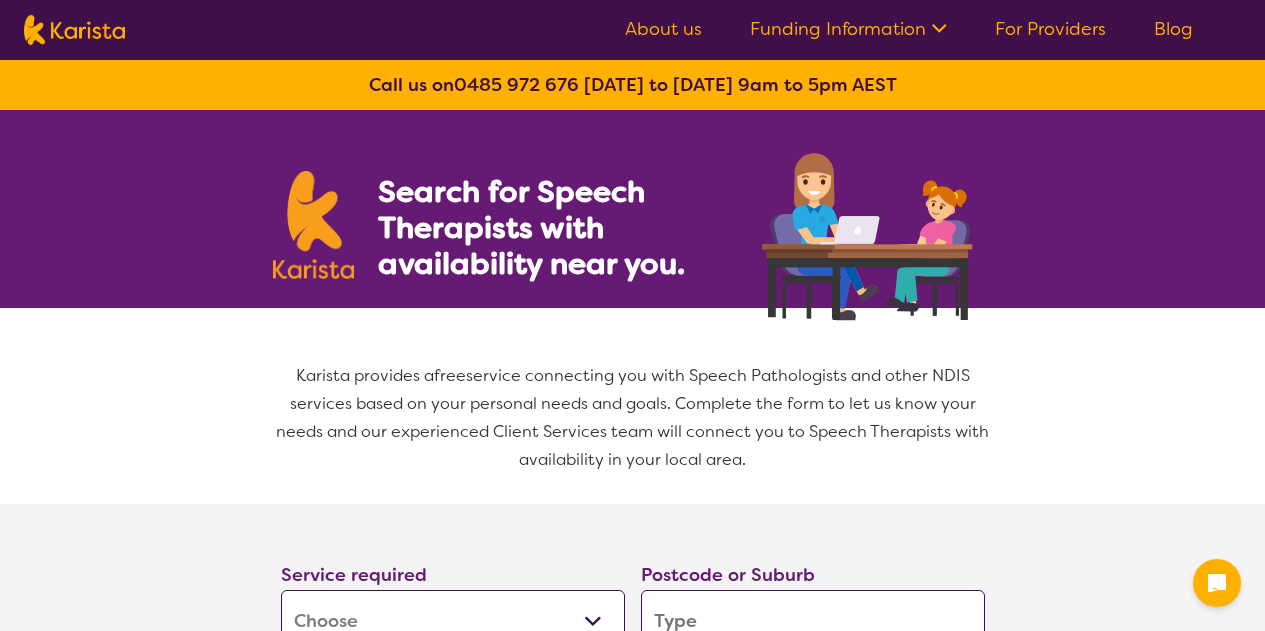 select on "[MEDICAL_DATA]" 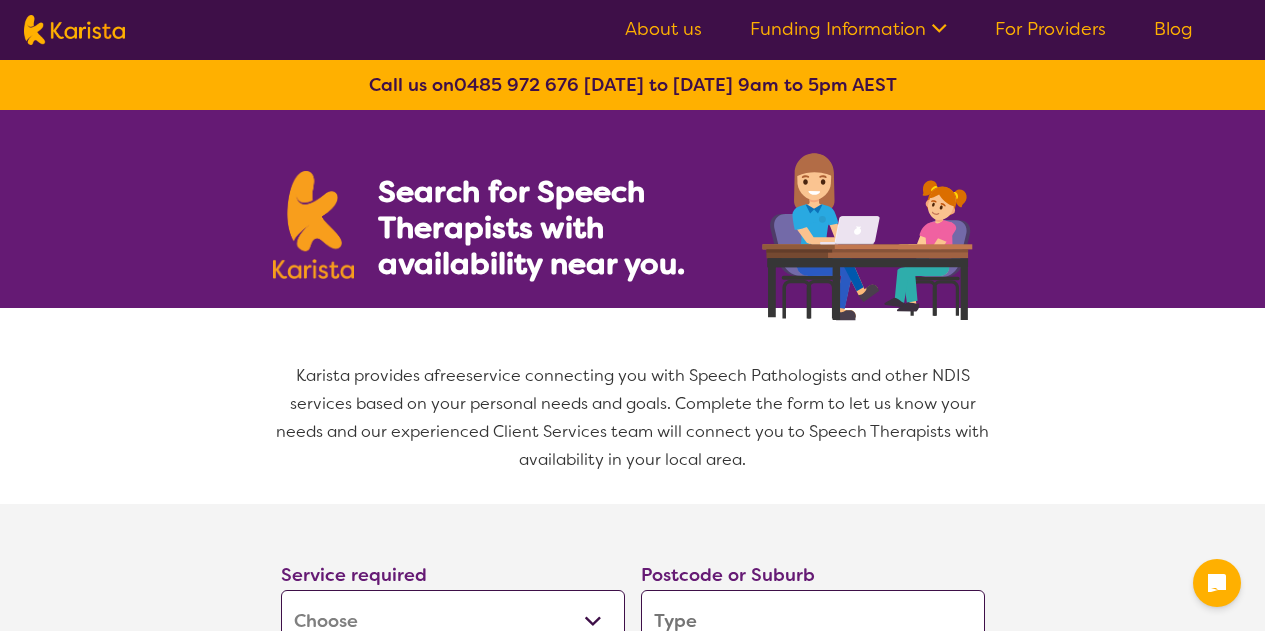 scroll, scrollTop: 0, scrollLeft: 0, axis: both 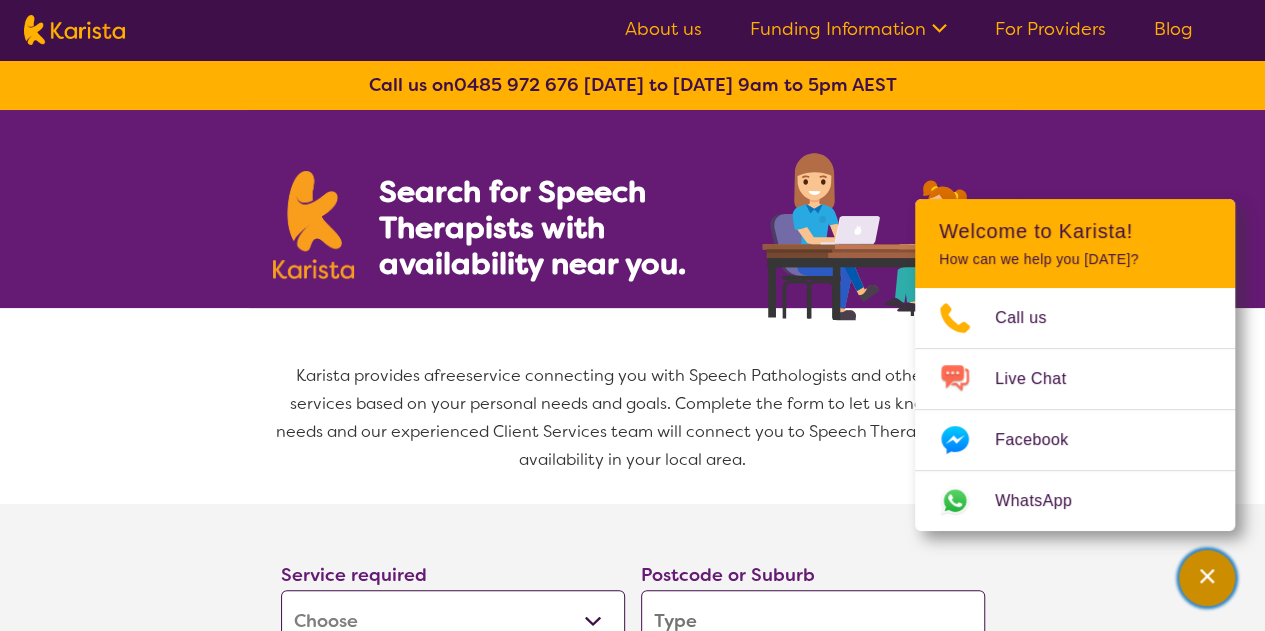click at bounding box center [1207, 578] 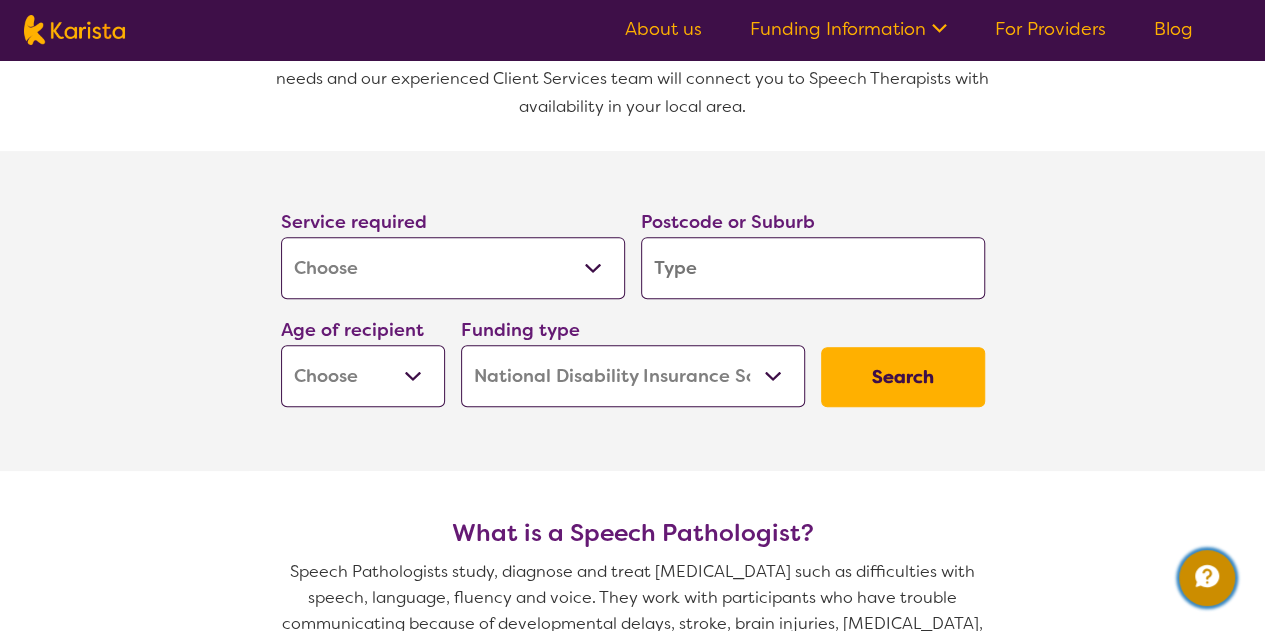 scroll, scrollTop: 400, scrollLeft: 0, axis: vertical 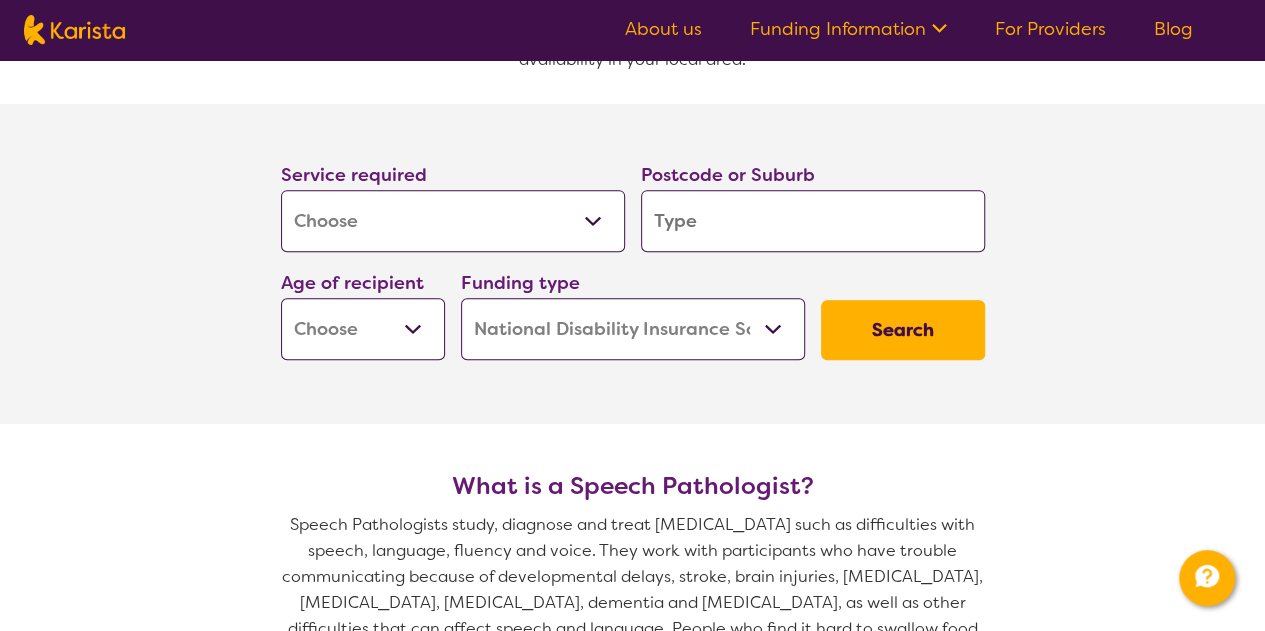 click on "Allied Health Assistant Assessment ([MEDICAL_DATA] or [MEDICAL_DATA]) Behaviour support Counselling Dietitian Domestic and home help Employment Support Exercise physiology Home Care Package Provider Key Worker NDIS Plan management NDIS Support Coordination Nursing services [MEDICAL_DATA] Personal care Physiotherapy [MEDICAL_DATA] Psychology Psychosocial Recovery Coach Respite [MEDICAL_DATA] Support worker Supported accommodation" at bounding box center (453, 221) 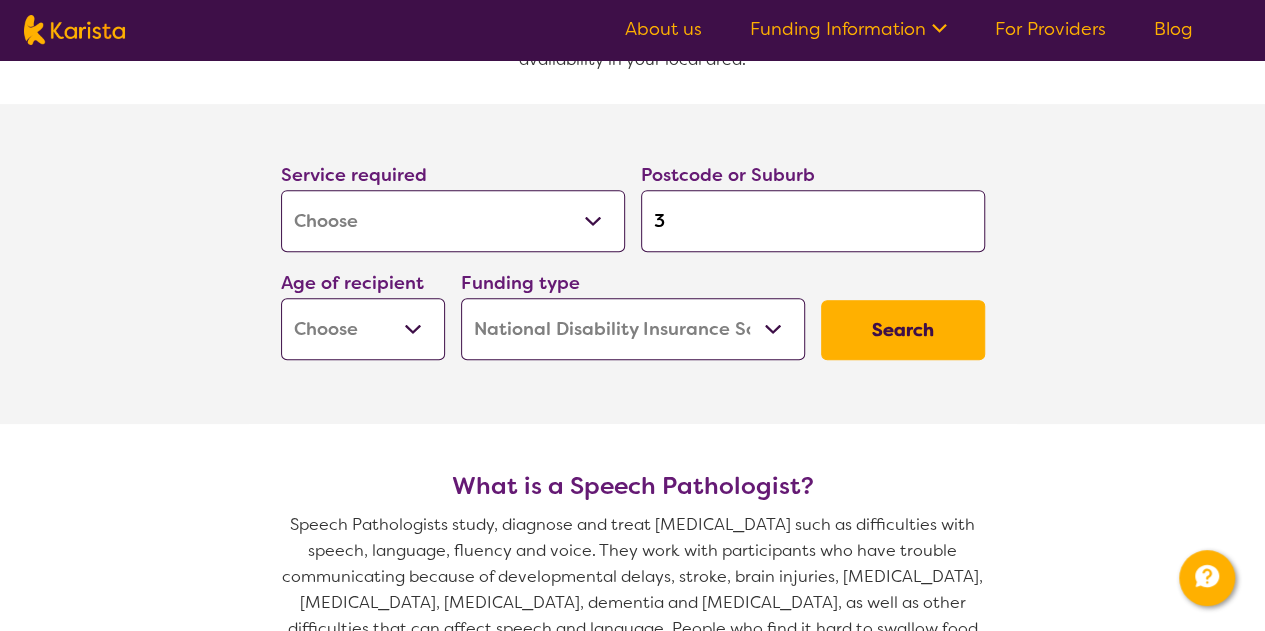 type on "30" 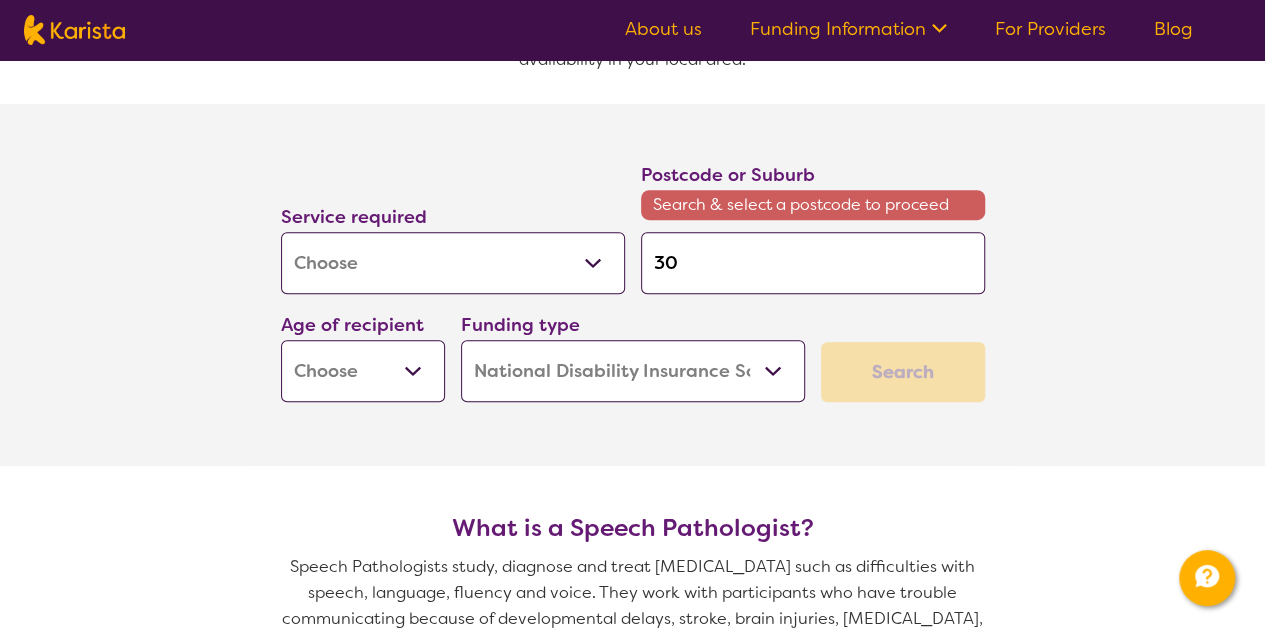 type on "303" 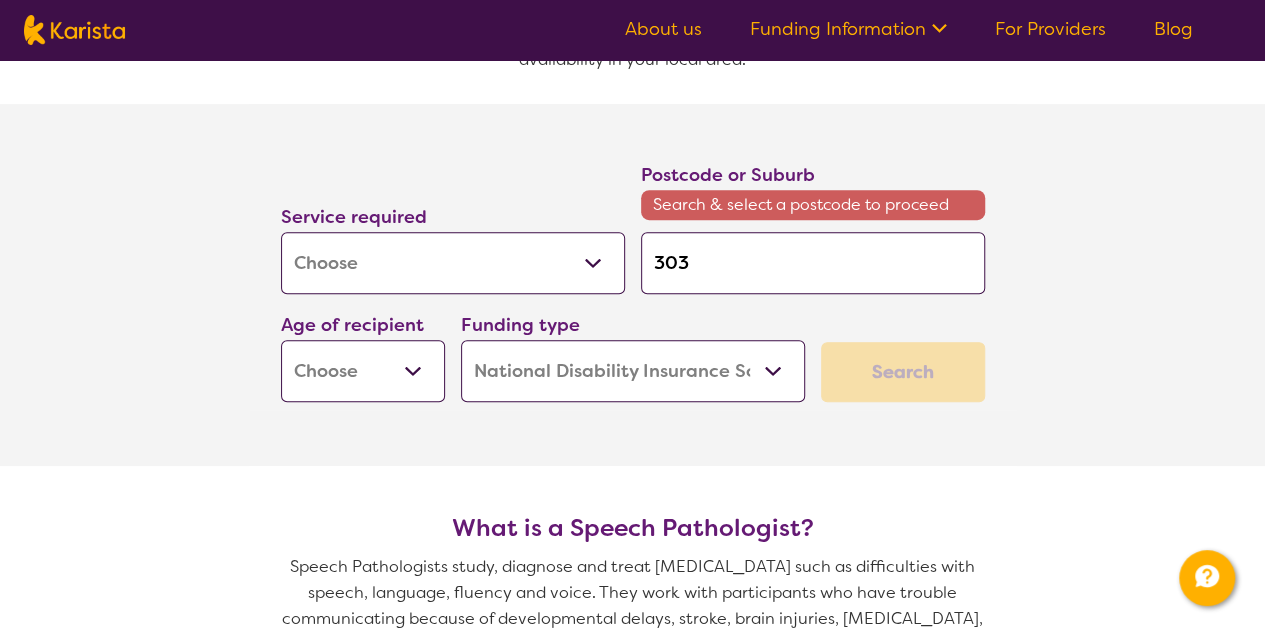 type on "3037" 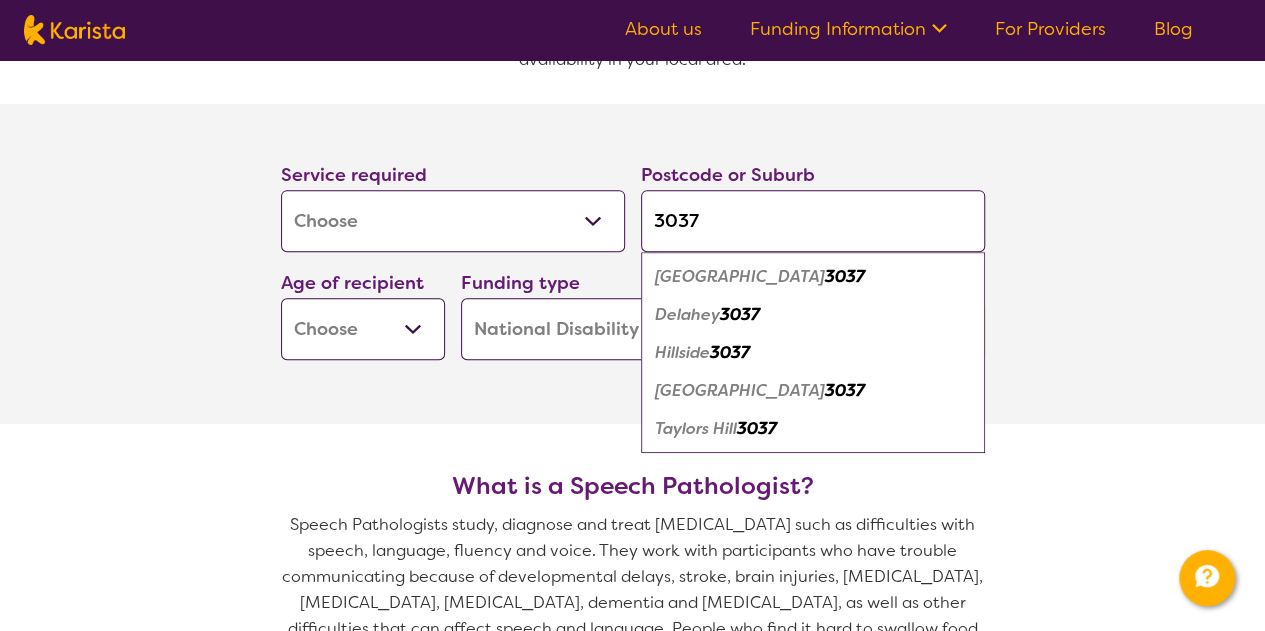 type on "3037" 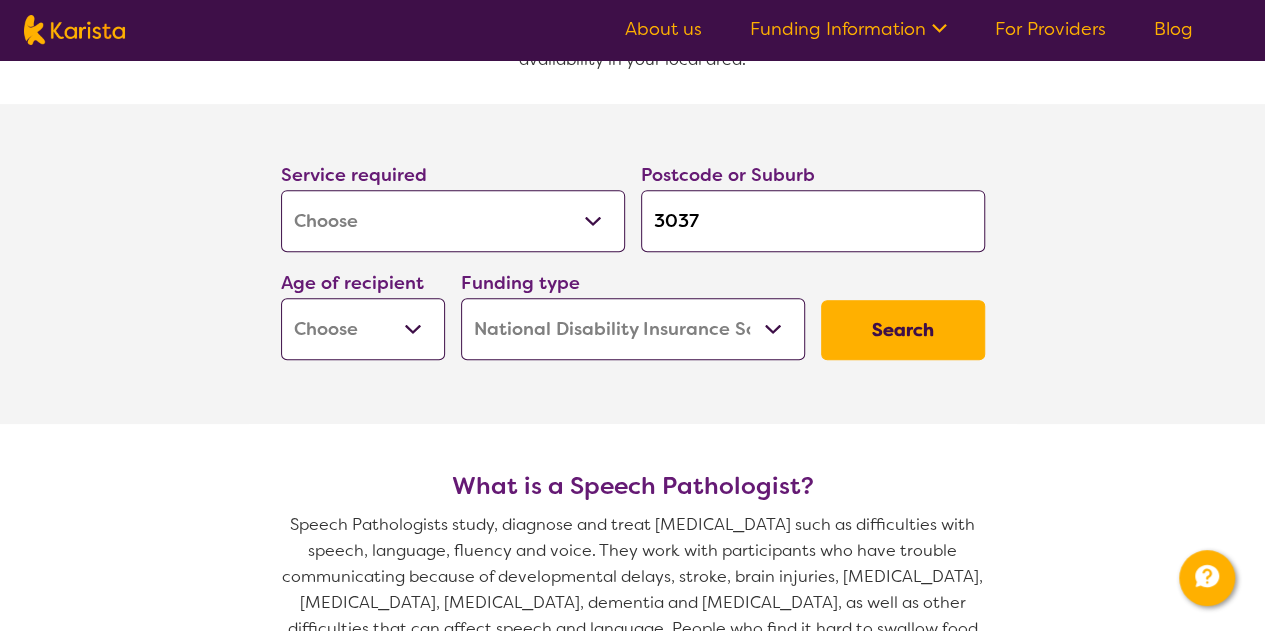 click on "Service required Allied Health Assistant Assessment ([MEDICAL_DATA] or [MEDICAL_DATA]) Behaviour support Counselling Dietitian Domestic and home help Employment Support Exercise physiology Home Care Package Provider Key Worker NDIS Plan management NDIS Support Coordination Nursing services [MEDICAL_DATA] Personal care Physiotherapy [MEDICAL_DATA] Psychology Psychosocial Recovery Coach Respite [MEDICAL_DATA] Support worker Supported accommodation Postcode or Suburb 3037 Age of recipient Early Childhood - 0 to 9 Child - 10 to 11 Adolescent - 12 to 17 Adult - 18 to 64 Aged - [DEMOGRAPHIC_DATA]+ Funding type Home Care Package (HCP) National Disability Insurance Scheme (NDIS) I don't know Search" at bounding box center [632, 264] 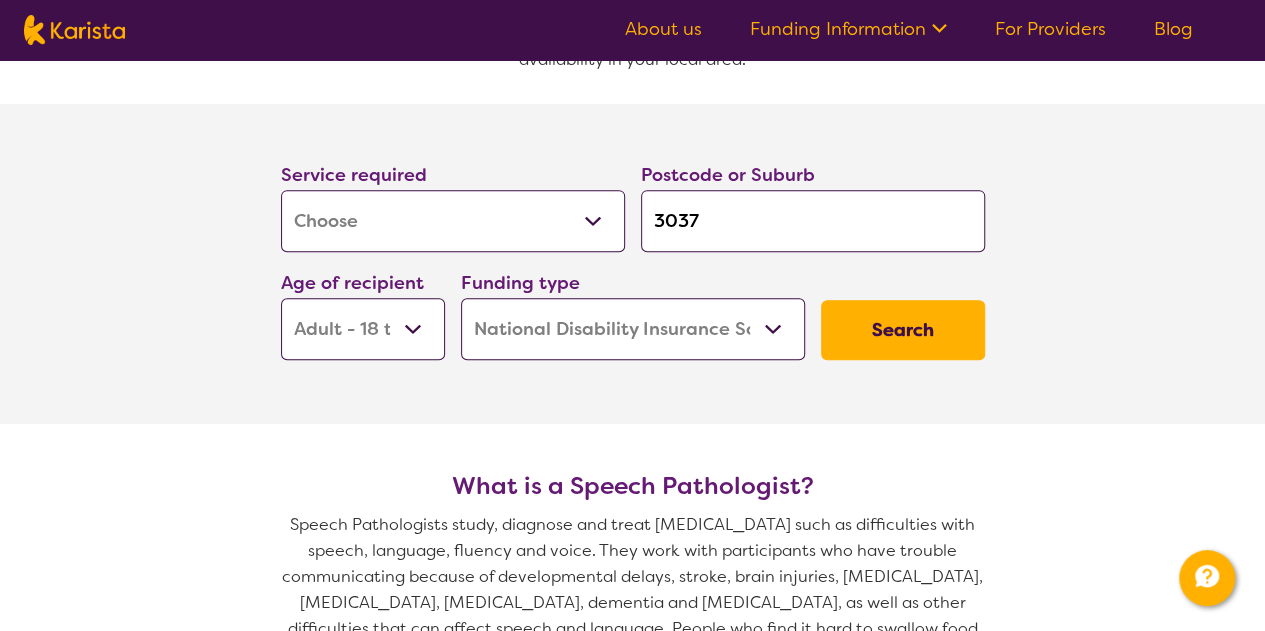 click on "Early Childhood - 0 to 9 Child - 10 to 11 Adolescent - 12 to 17 Adult - 18 to 64 Aged - [DEMOGRAPHIC_DATA]+" at bounding box center (363, 329) 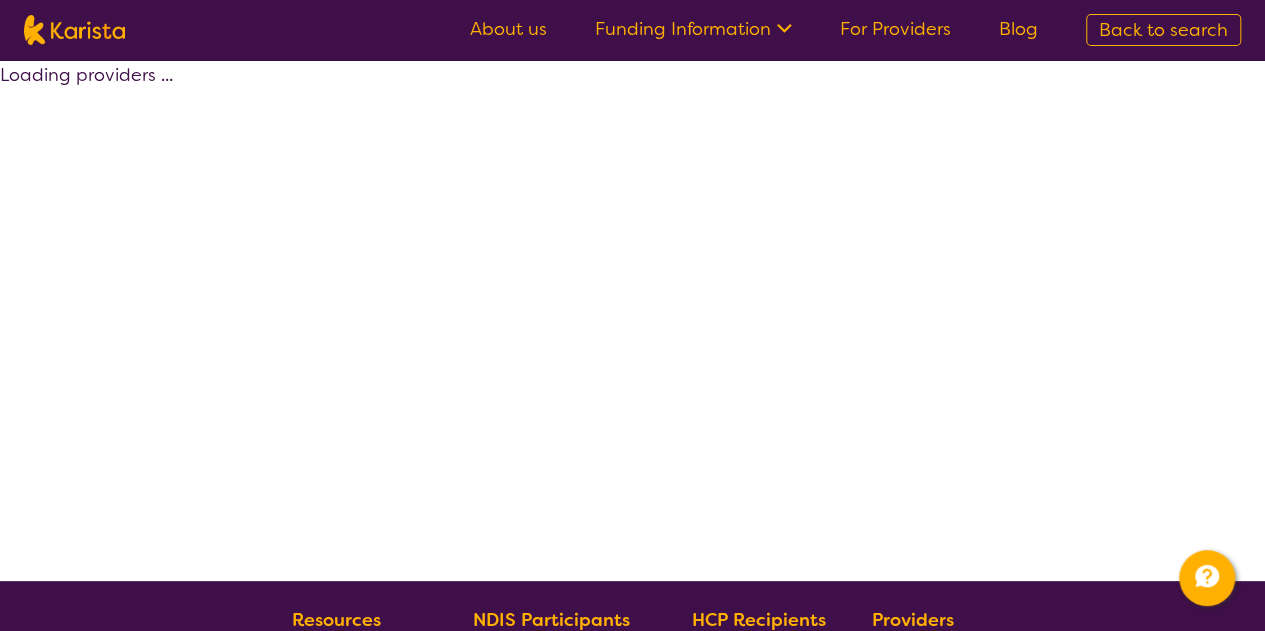 select on "by_score" 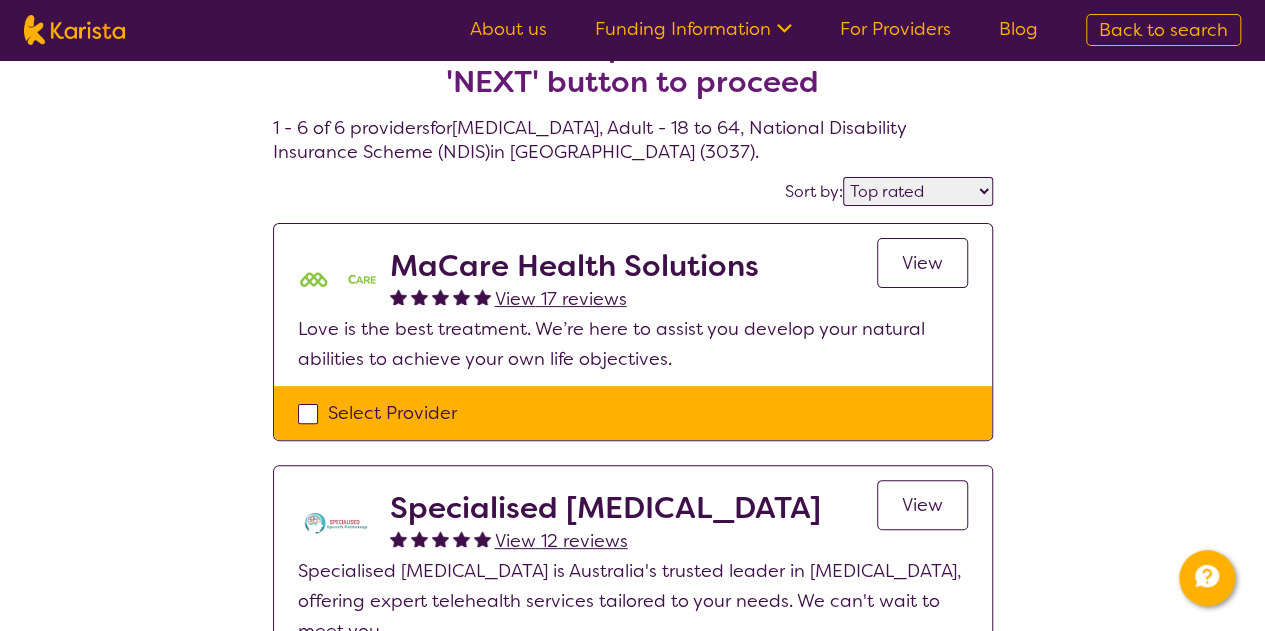 scroll, scrollTop: 100, scrollLeft: 0, axis: vertical 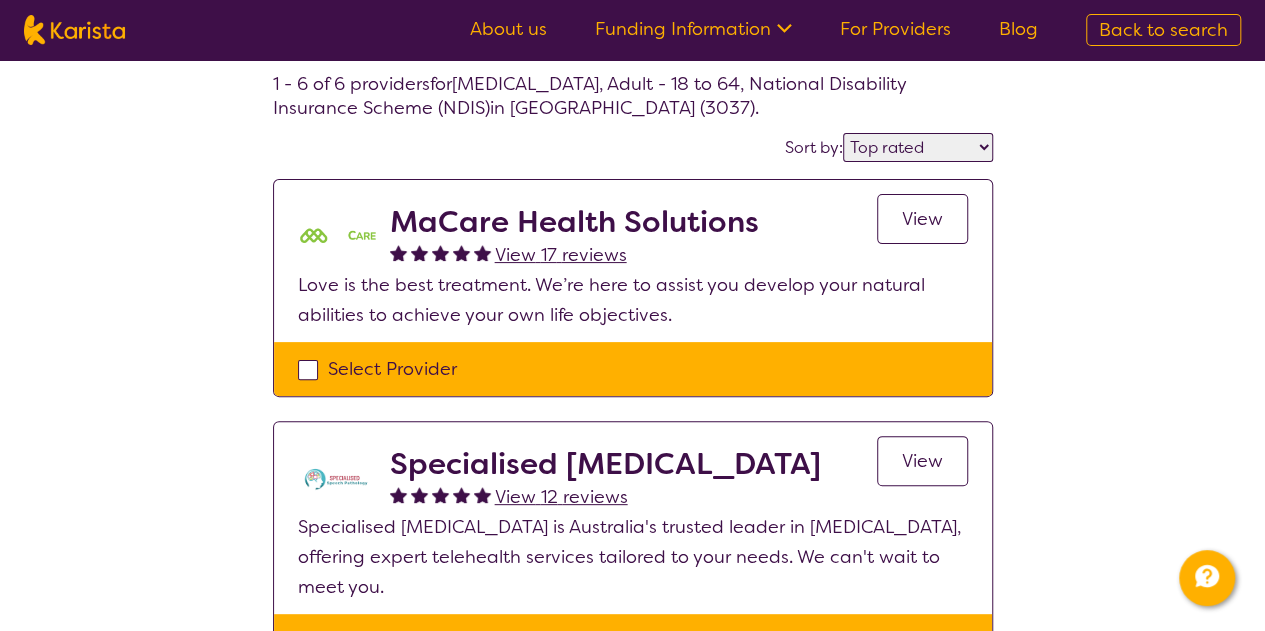 click on "View" at bounding box center [922, 461] 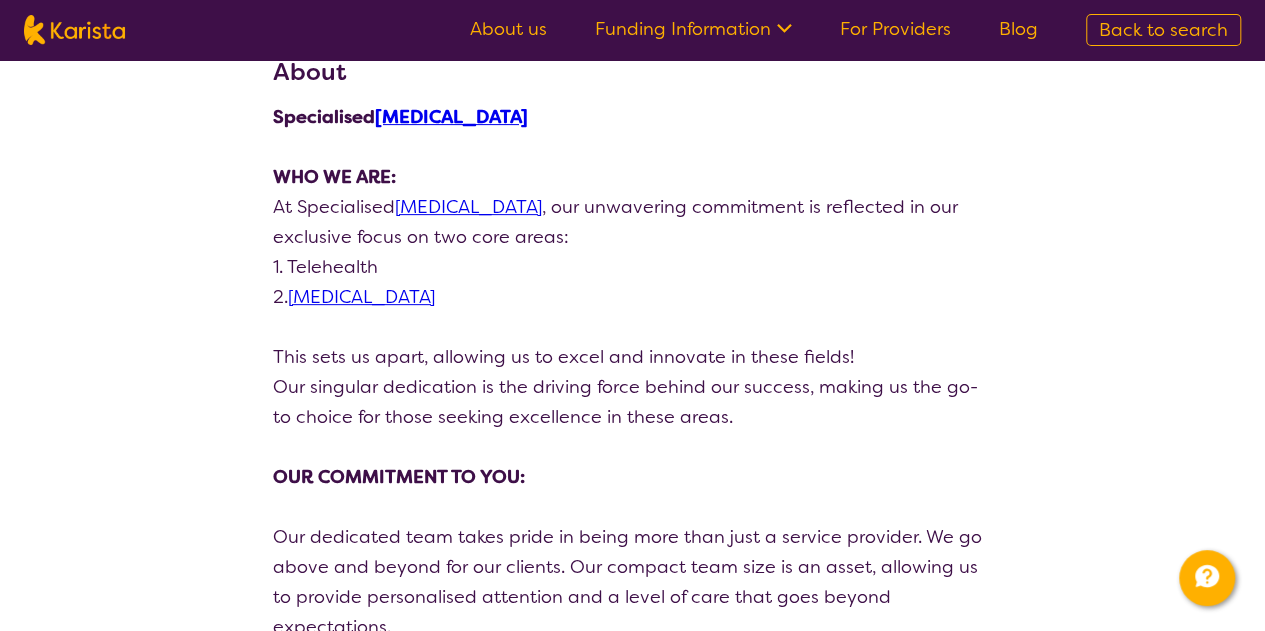 scroll, scrollTop: 0, scrollLeft: 0, axis: both 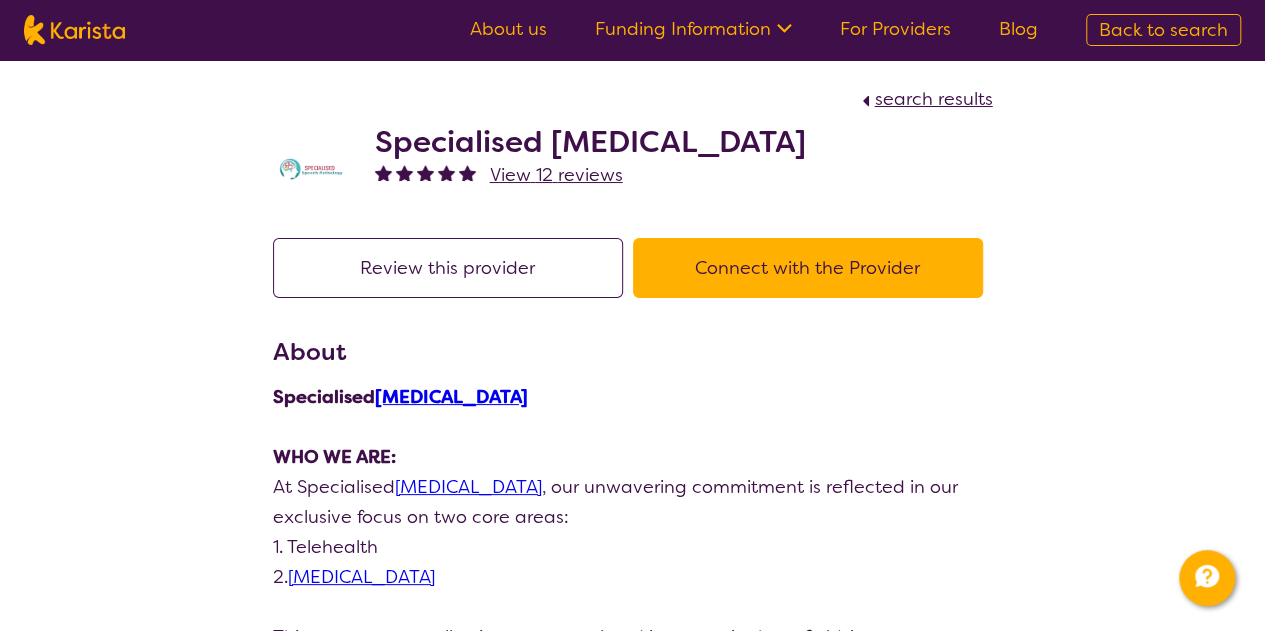 click on "Connect with the Provider" at bounding box center (808, 268) 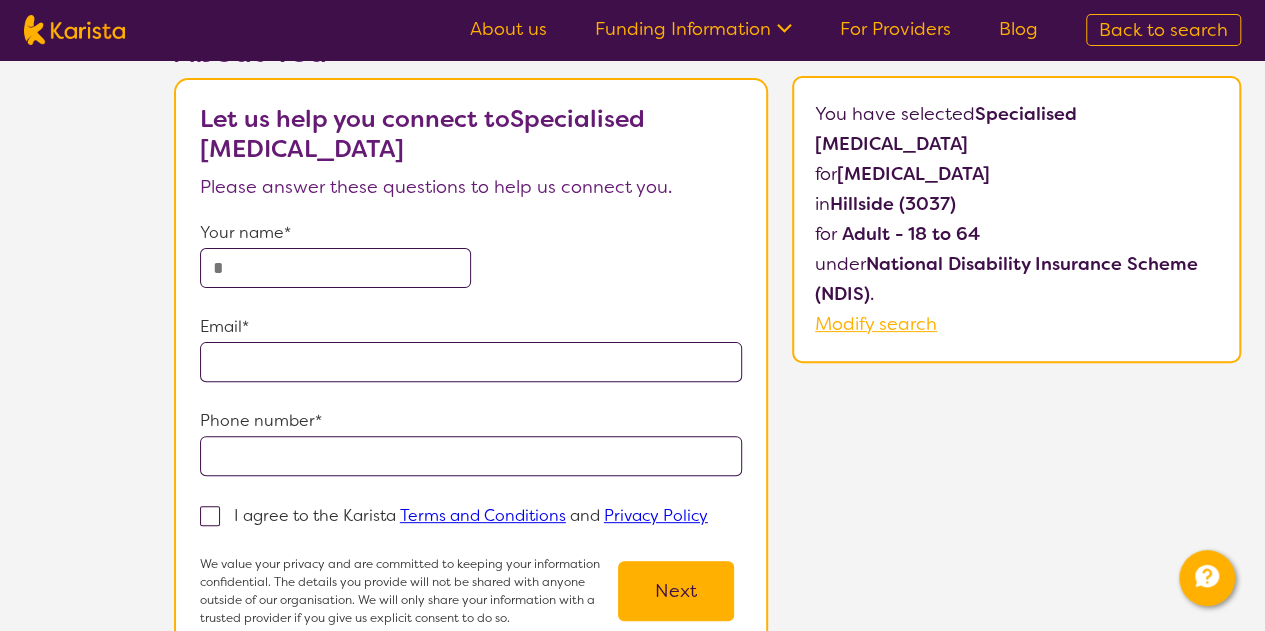 scroll, scrollTop: 0, scrollLeft: 0, axis: both 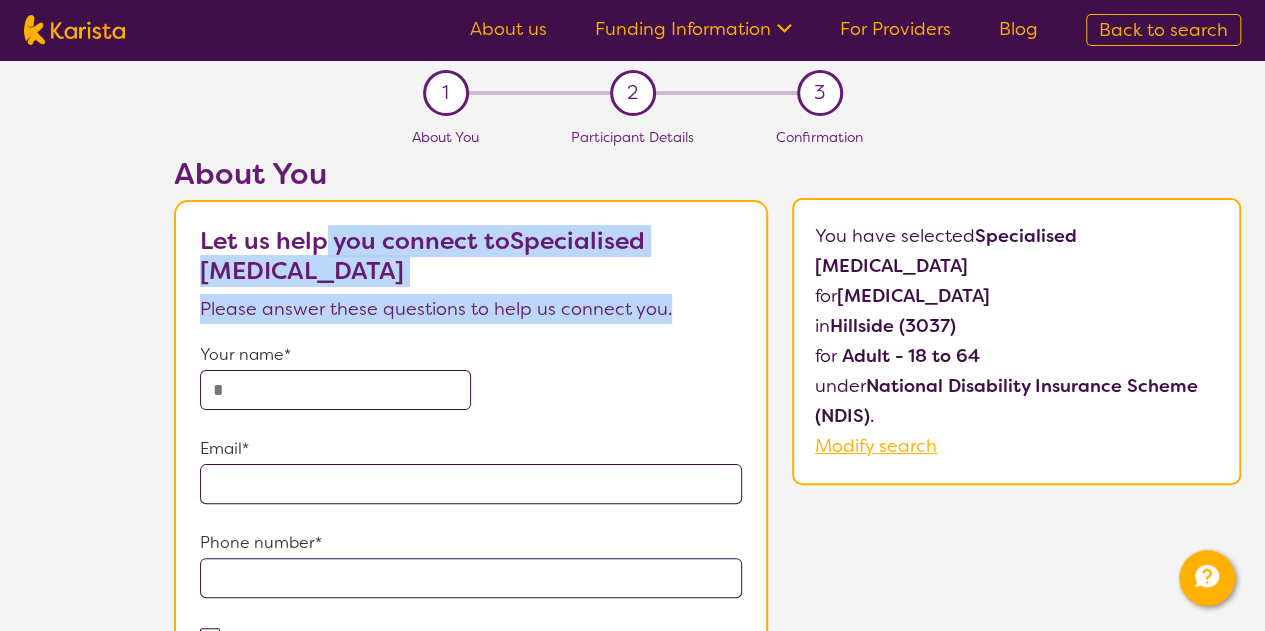 drag, startPoint x: 462, startPoint y: 252, endPoint x: 678, endPoint y: 295, distance: 220.23851 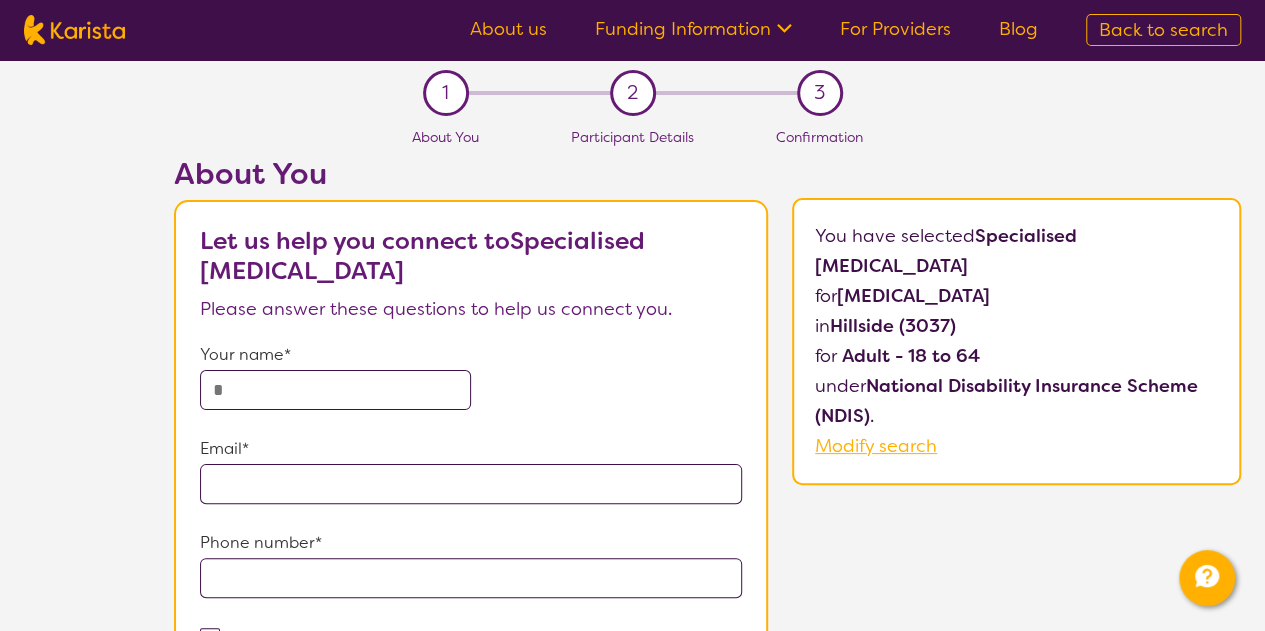 click at bounding box center (335, 390) 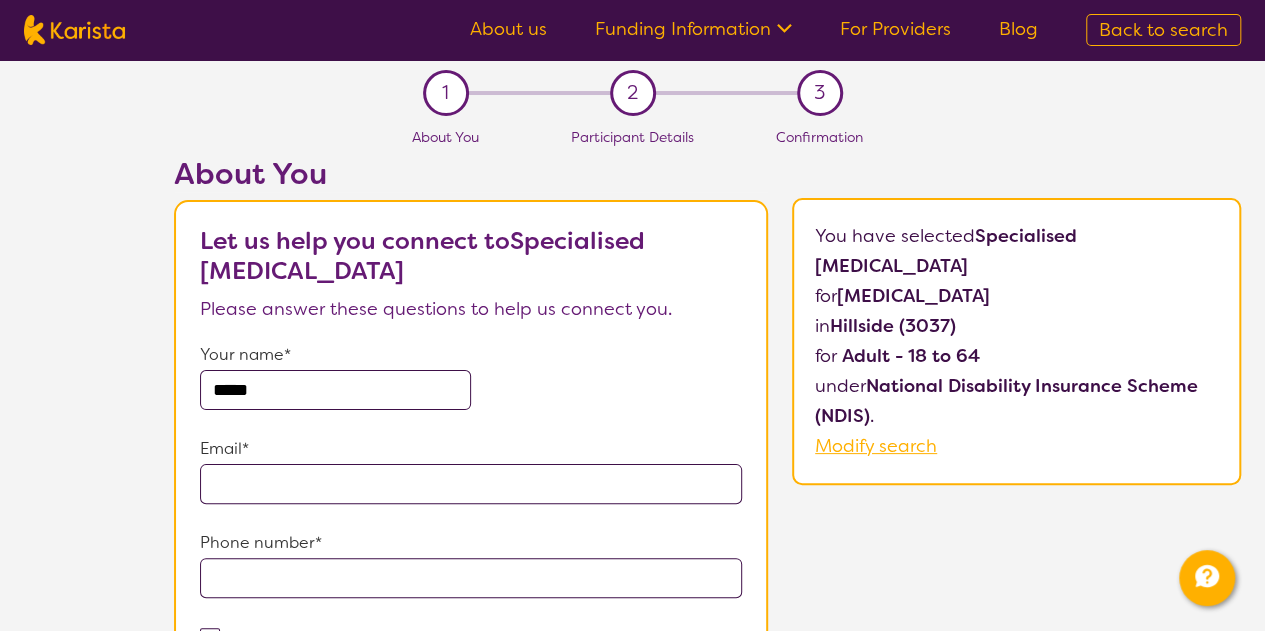 type on "****" 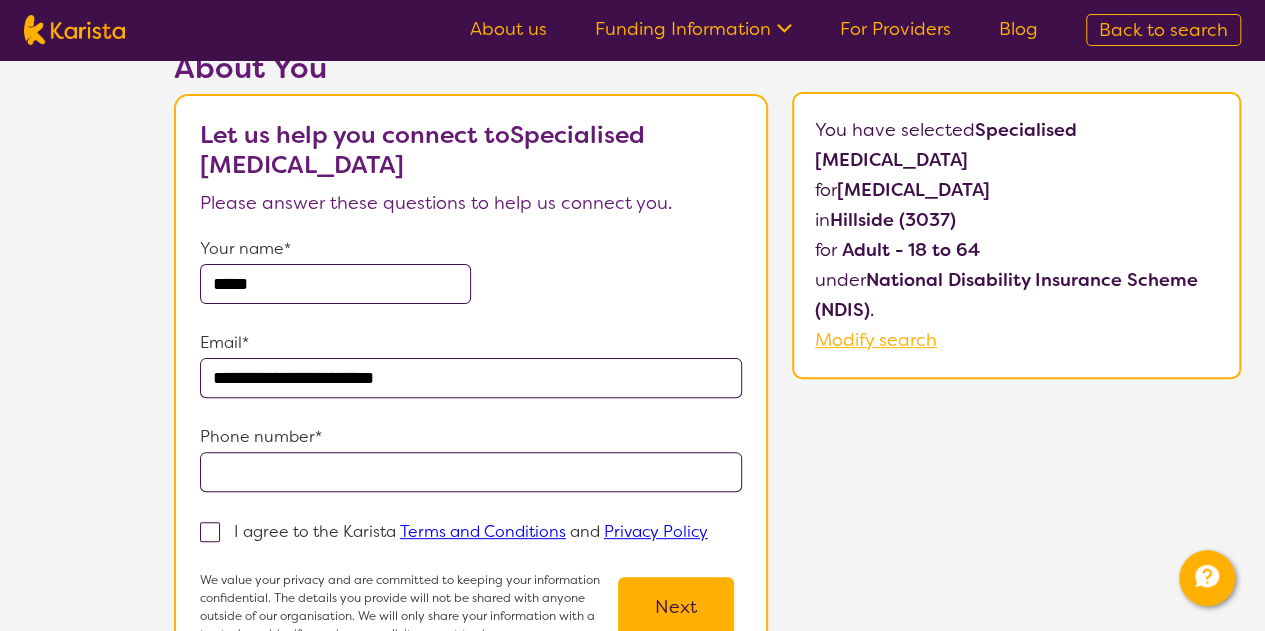 scroll, scrollTop: 200, scrollLeft: 0, axis: vertical 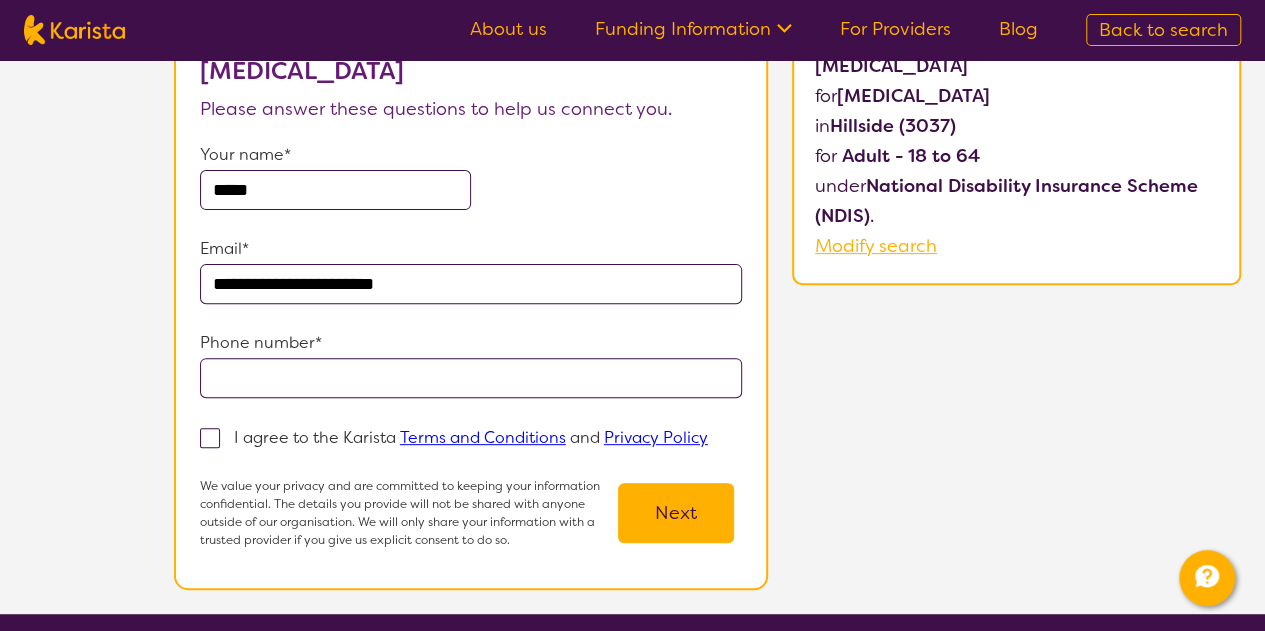 type on "**********" 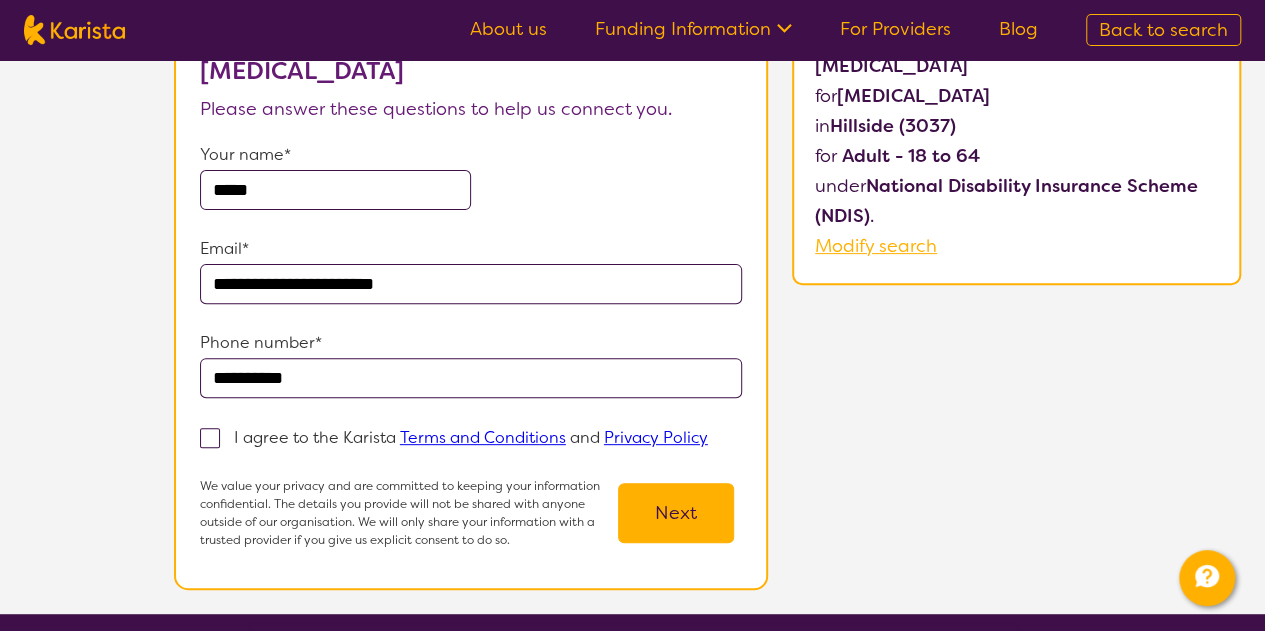 type on "**********" 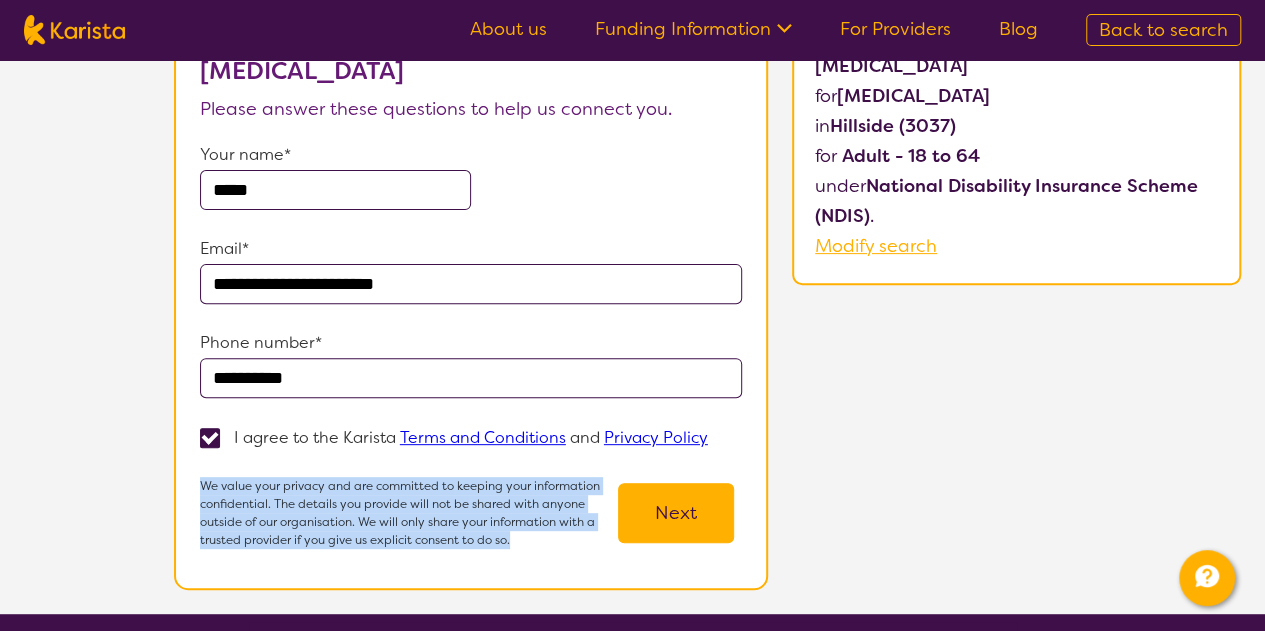 drag, startPoint x: 200, startPoint y: 477, endPoint x: 516, endPoint y: 535, distance: 321.2787 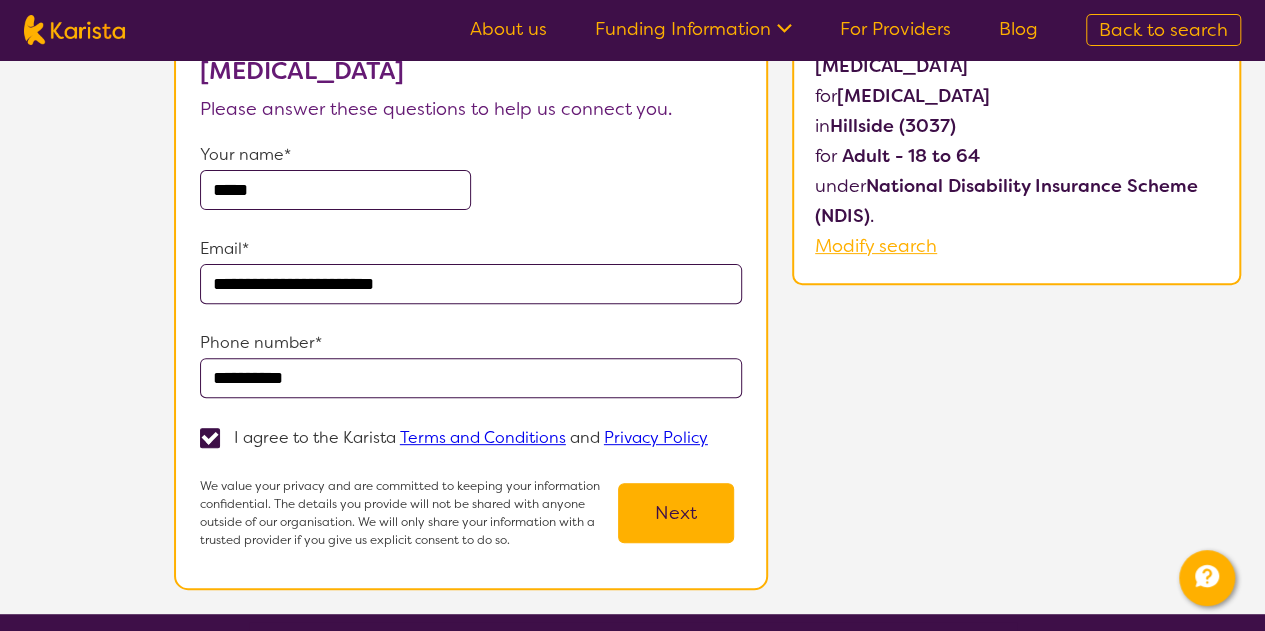 click on "Next" at bounding box center [676, 513] 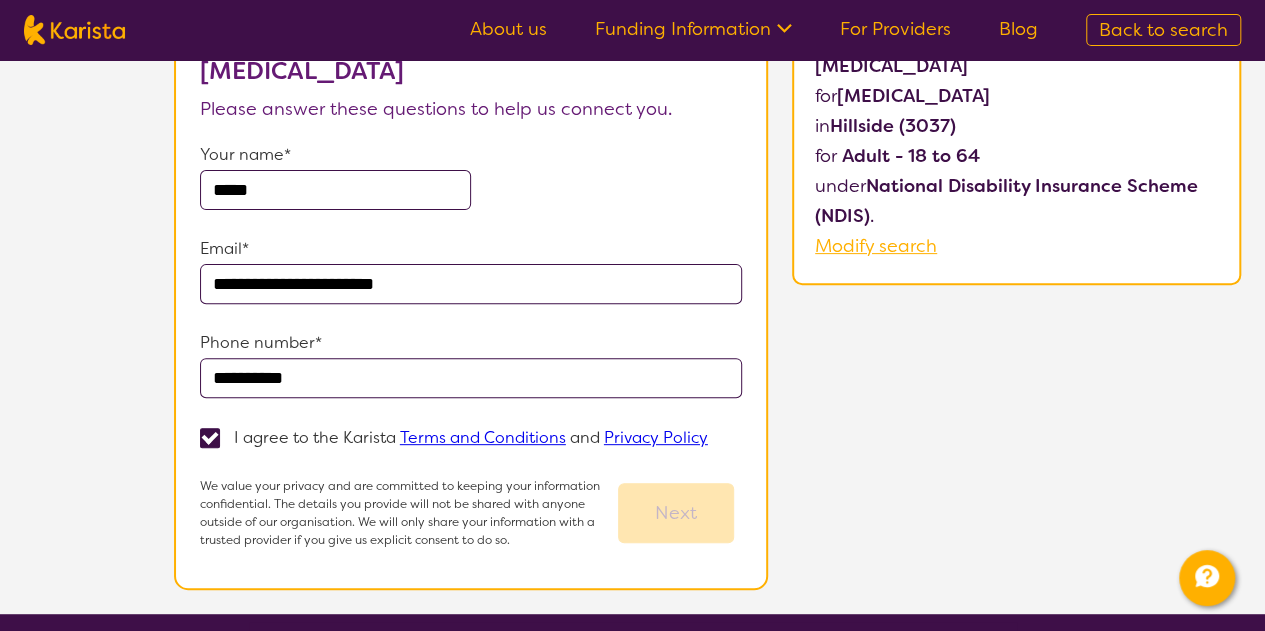 scroll, scrollTop: 0, scrollLeft: 0, axis: both 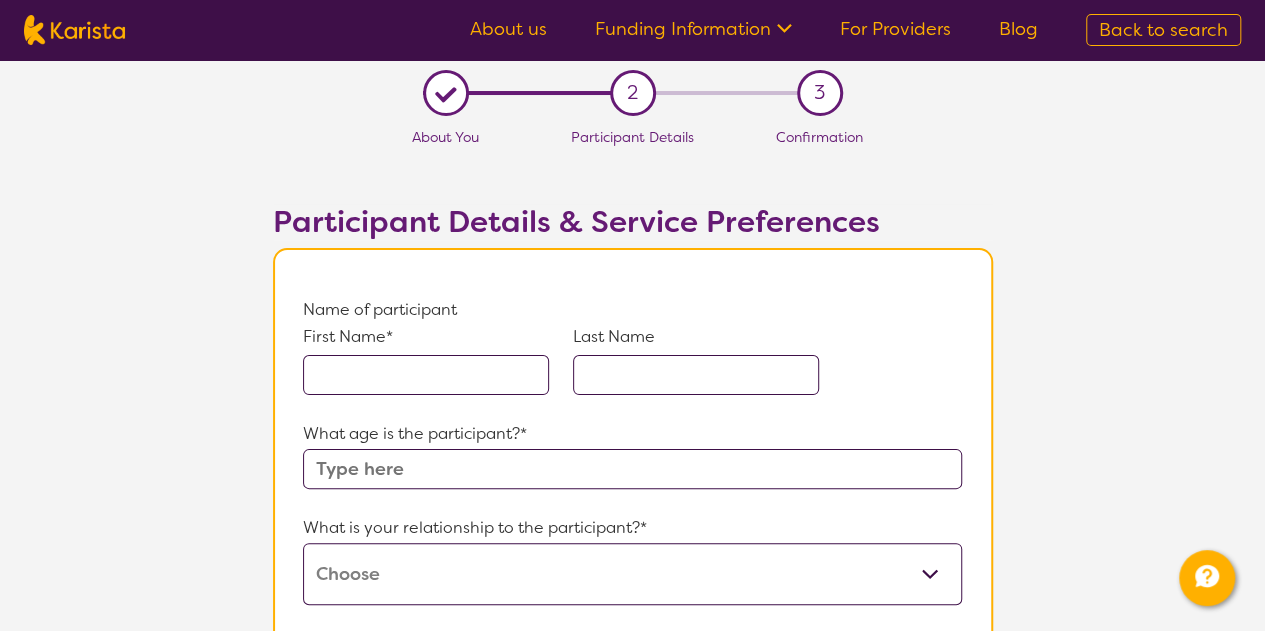 click at bounding box center (426, 375) 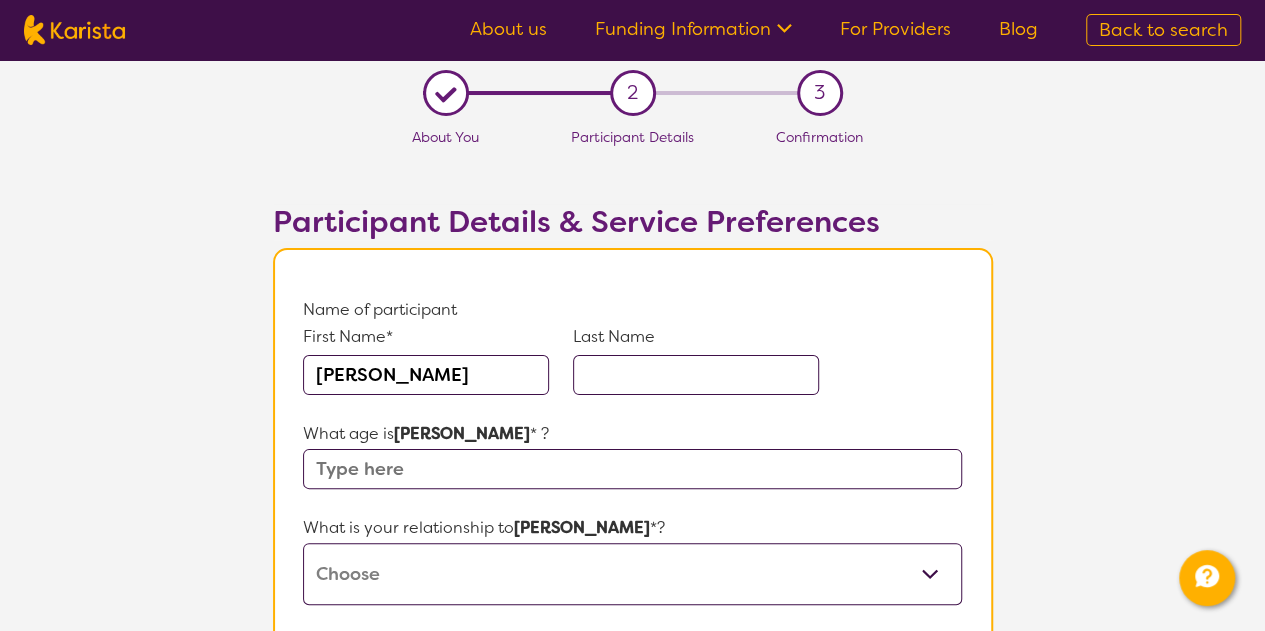 type on "[PERSON_NAME]" 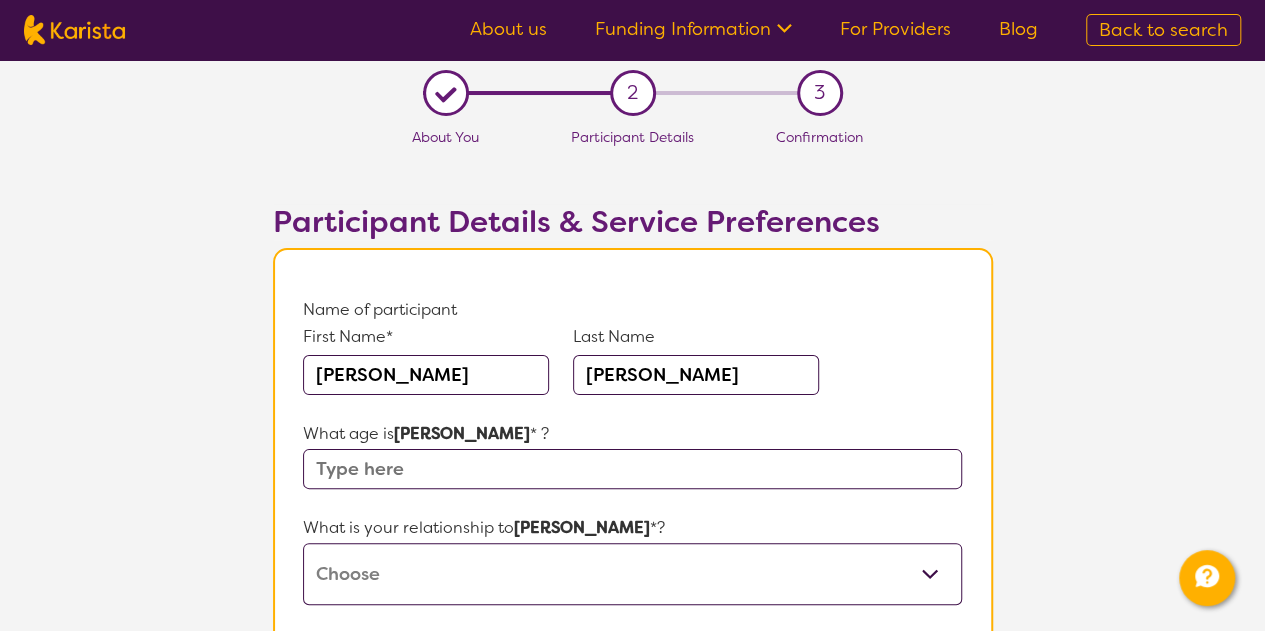 type on "[PERSON_NAME]" 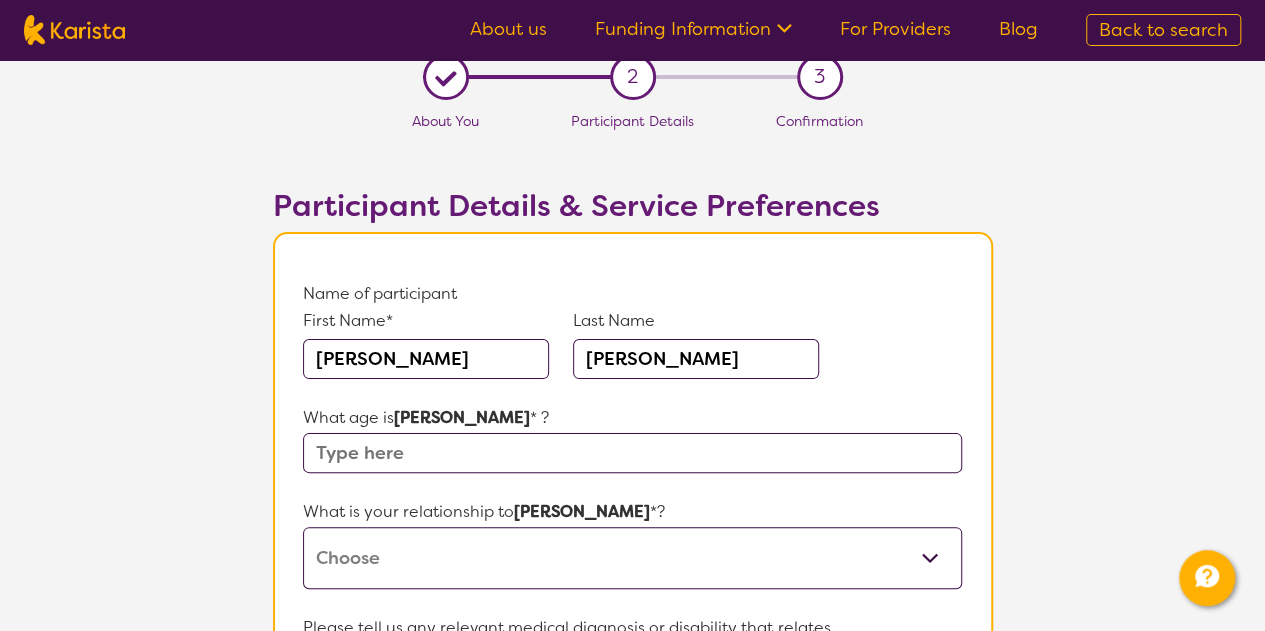 scroll, scrollTop: 0, scrollLeft: 0, axis: both 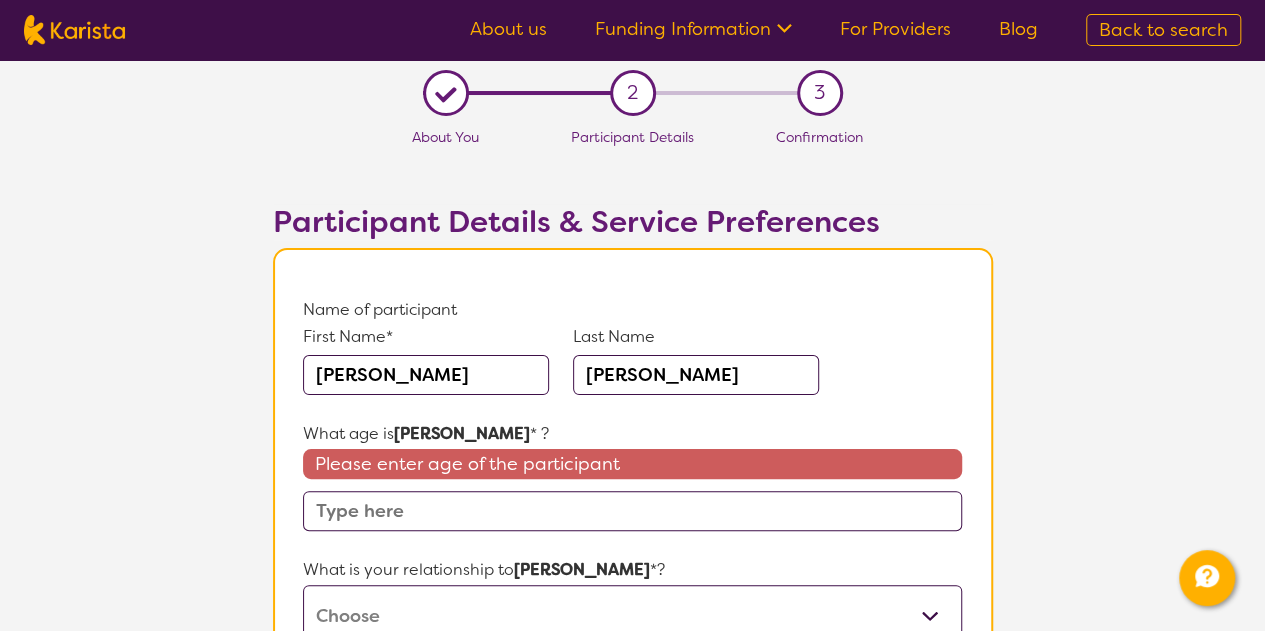 drag, startPoint x: 394, startPoint y: 363, endPoint x: 0, endPoint y: 292, distance: 400.3461 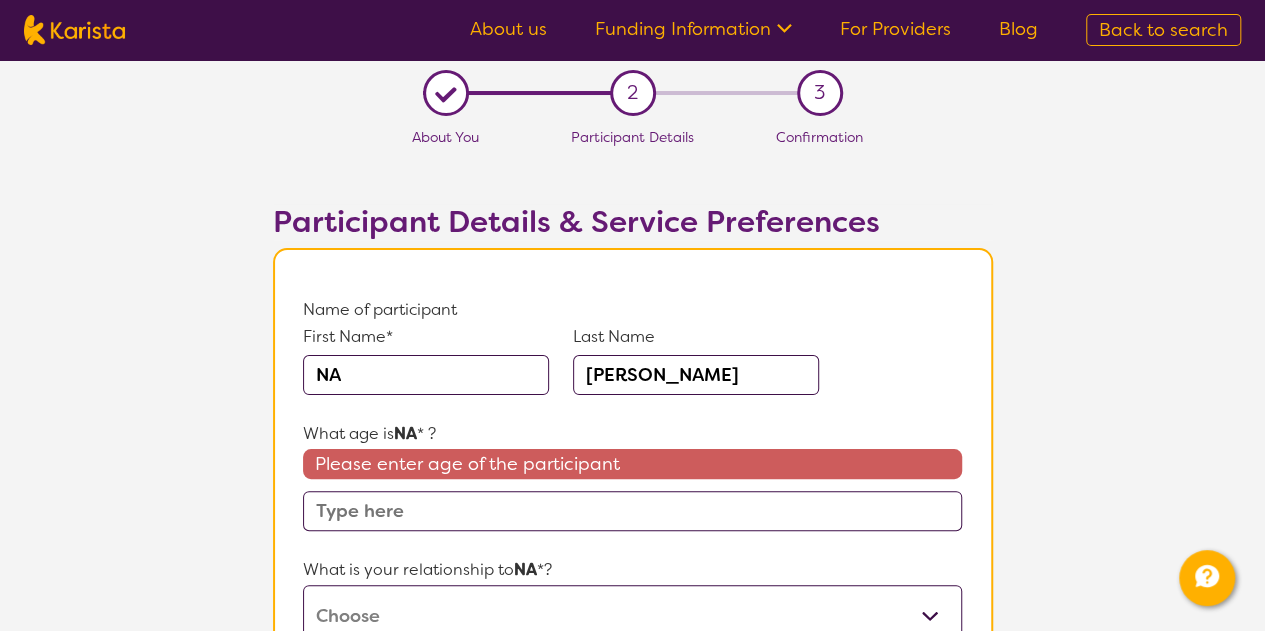 type on "NA" 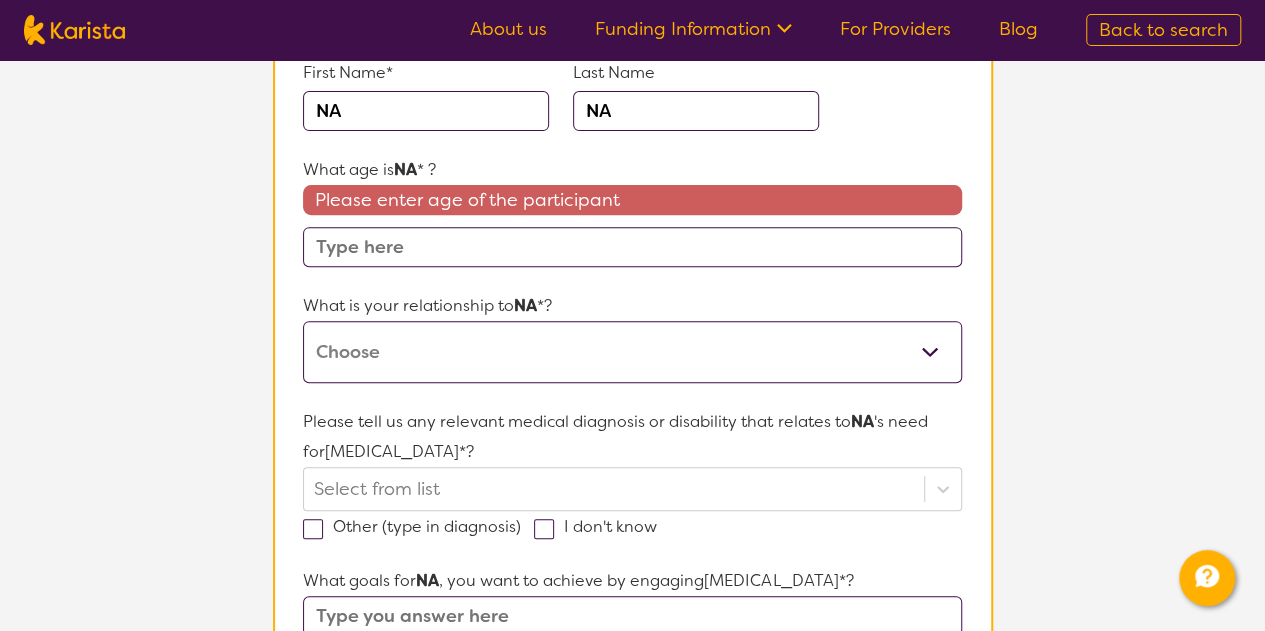 scroll, scrollTop: 300, scrollLeft: 0, axis: vertical 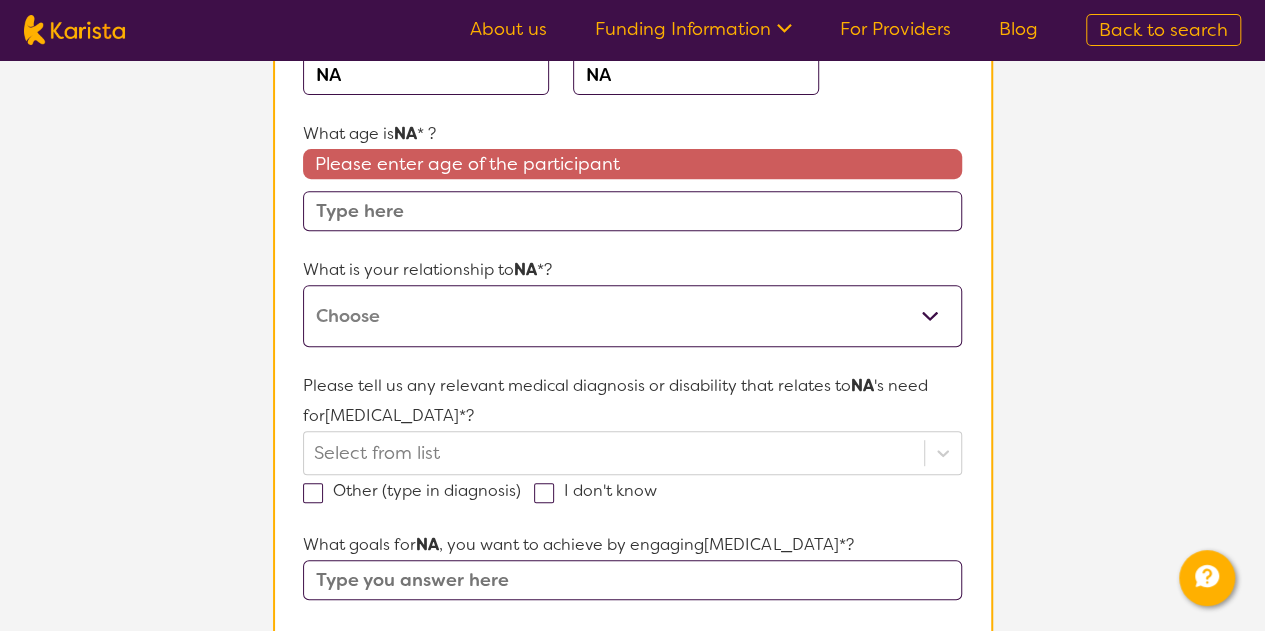 type on "NA" 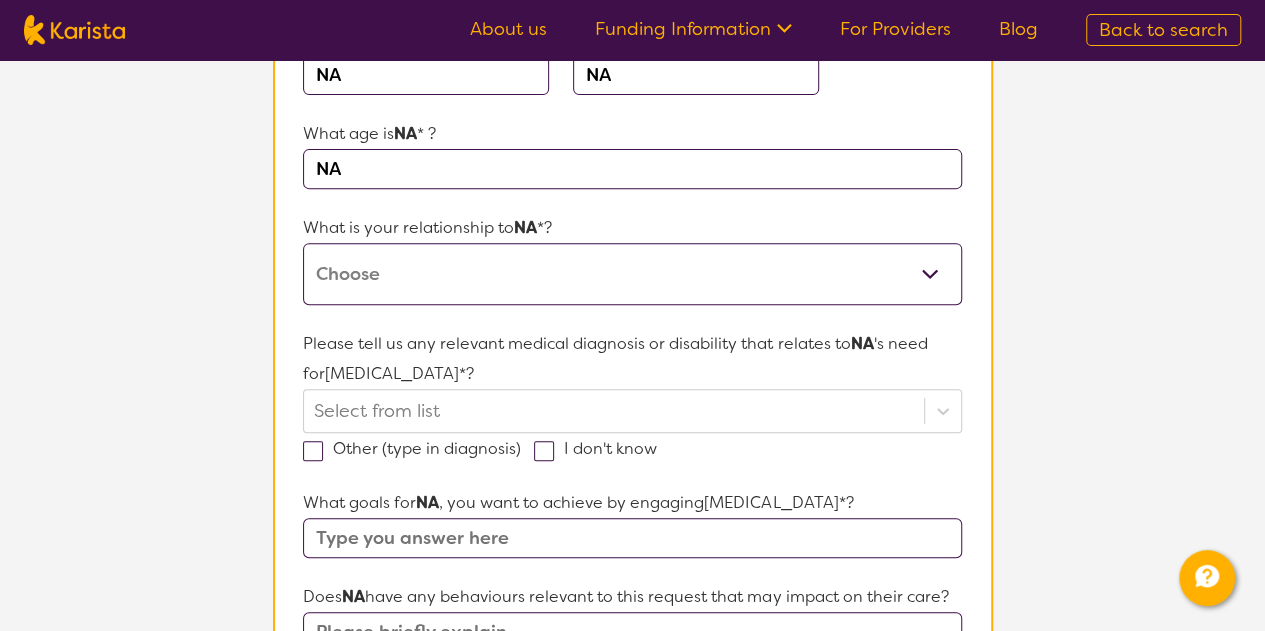 type on "NA" 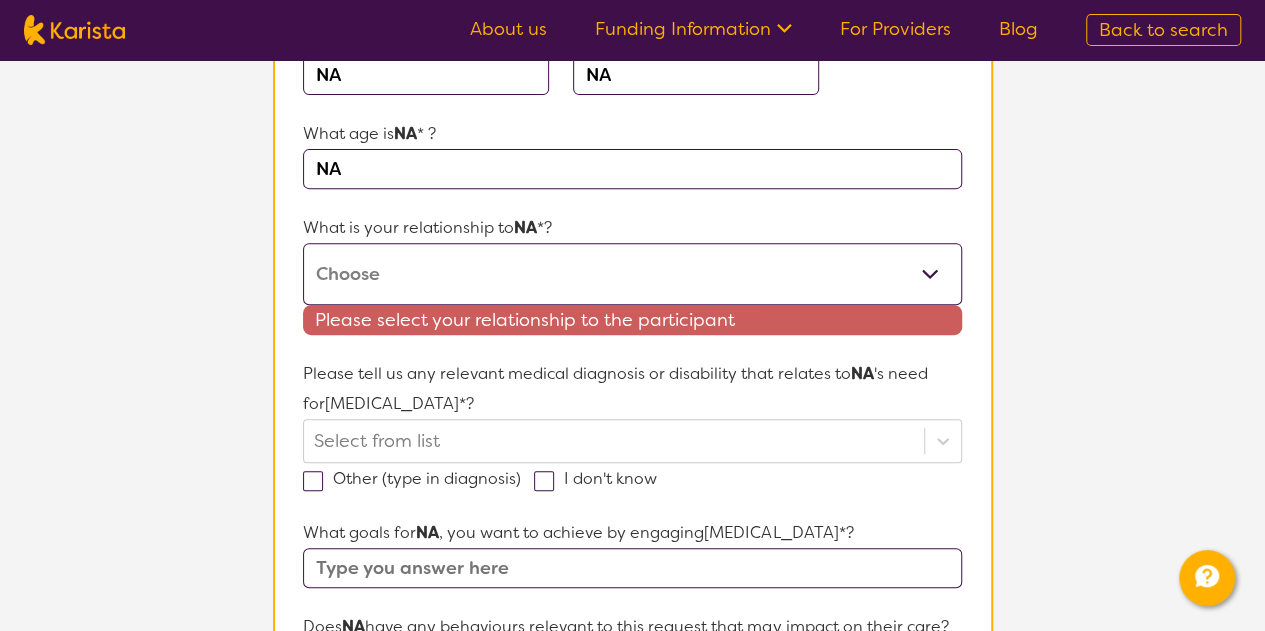 click on "L About You 2 Participant Details 3 Confirmation Participant Details & Service Preferences Name of participant First Name* NA Last Name NA What age is  NA * ? NA What is your relationship to  NA *? This request is for myself I am their parent I am their child I am their spouse/partner I am their carer I am their Support Coordinator I am their Local Area Coordinator I am their Child Safety Officer I am their Aged Care Case Worker Other Please select your relationship to the participant Please tell us any relevant medical diagnosis or disability that relates to  NA 's need for  [MEDICAL_DATA] *? Select from list Other (type in diagnosis) I don't know What goals for  NA , you want to achieve by engaging  [MEDICAL_DATA] *? Does  NA  have any behaviours relevant to this request that may impact on their care? Does  NA  require any other services? Select from list Is there anything else specific to  NA 's needs that you think is important that has not been covered in these questions? How is  NA I'm not sure NA" at bounding box center [632, 626] 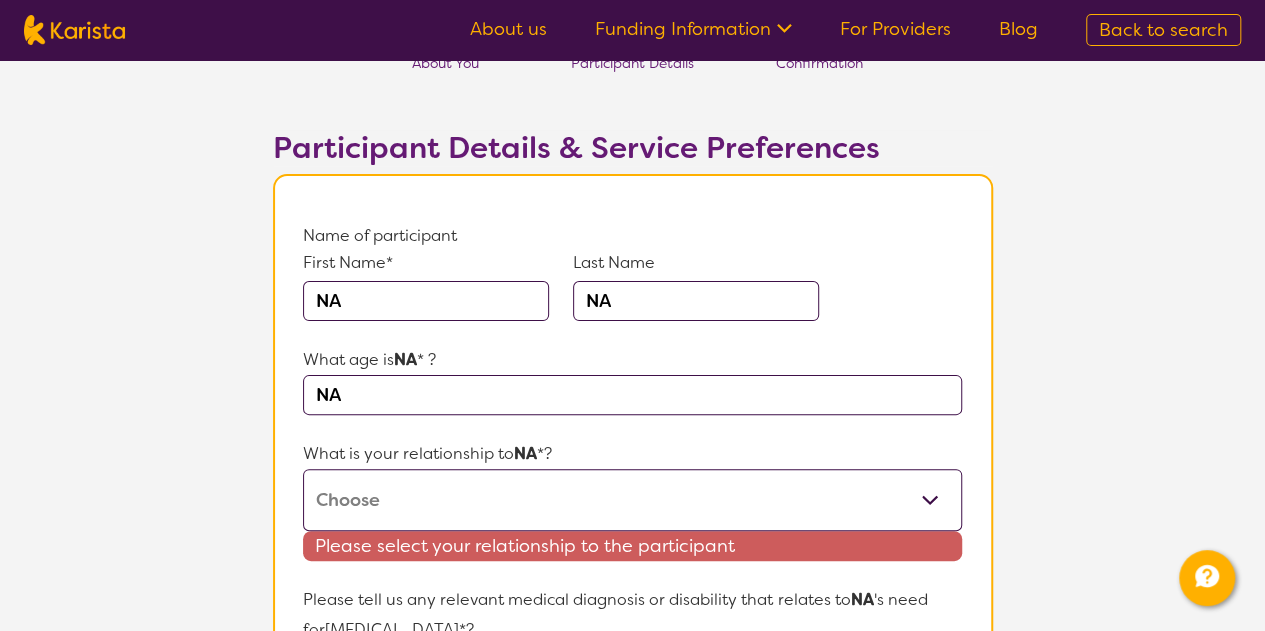 scroll, scrollTop: 0, scrollLeft: 0, axis: both 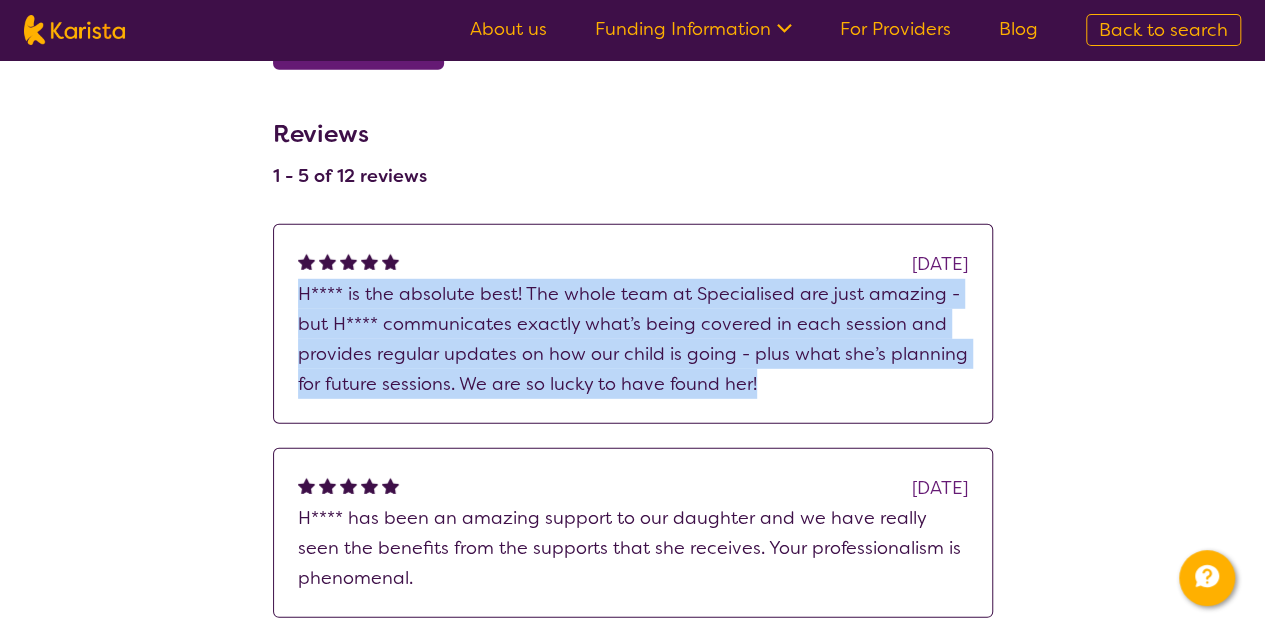 drag, startPoint x: 297, startPoint y: 264, endPoint x: 828, endPoint y: 383, distance: 544.17096 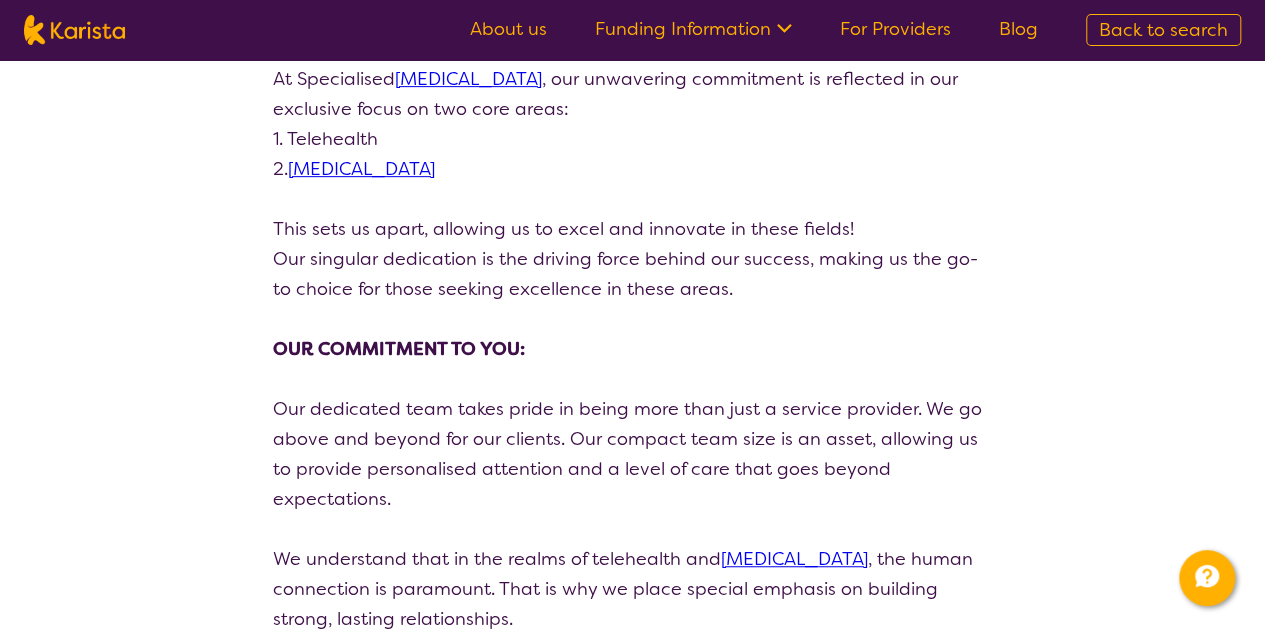 scroll, scrollTop: 0, scrollLeft: 0, axis: both 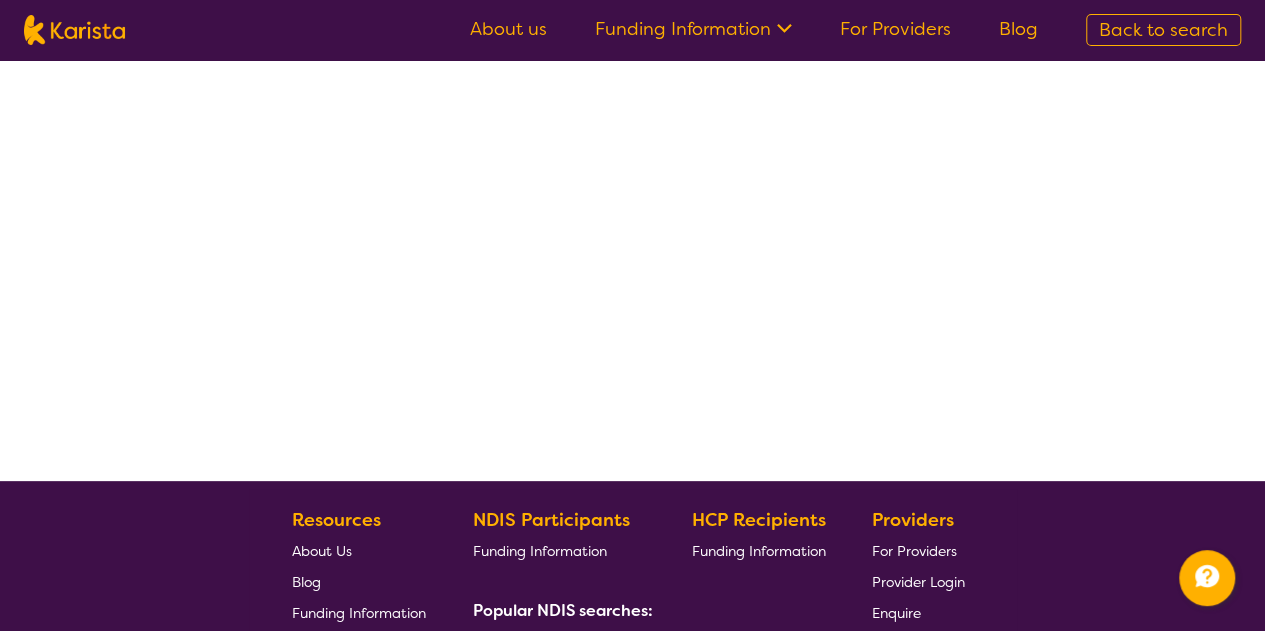 select on "by_score" 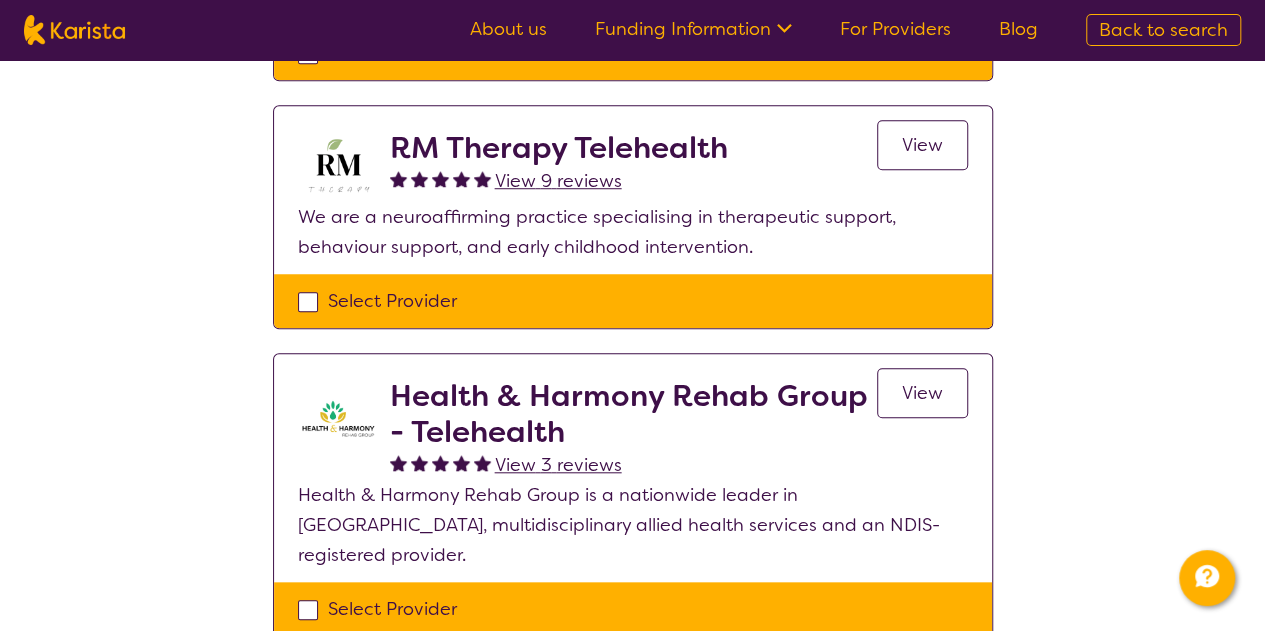 scroll, scrollTop: 300, scrollLeft: 0, axis: vertical 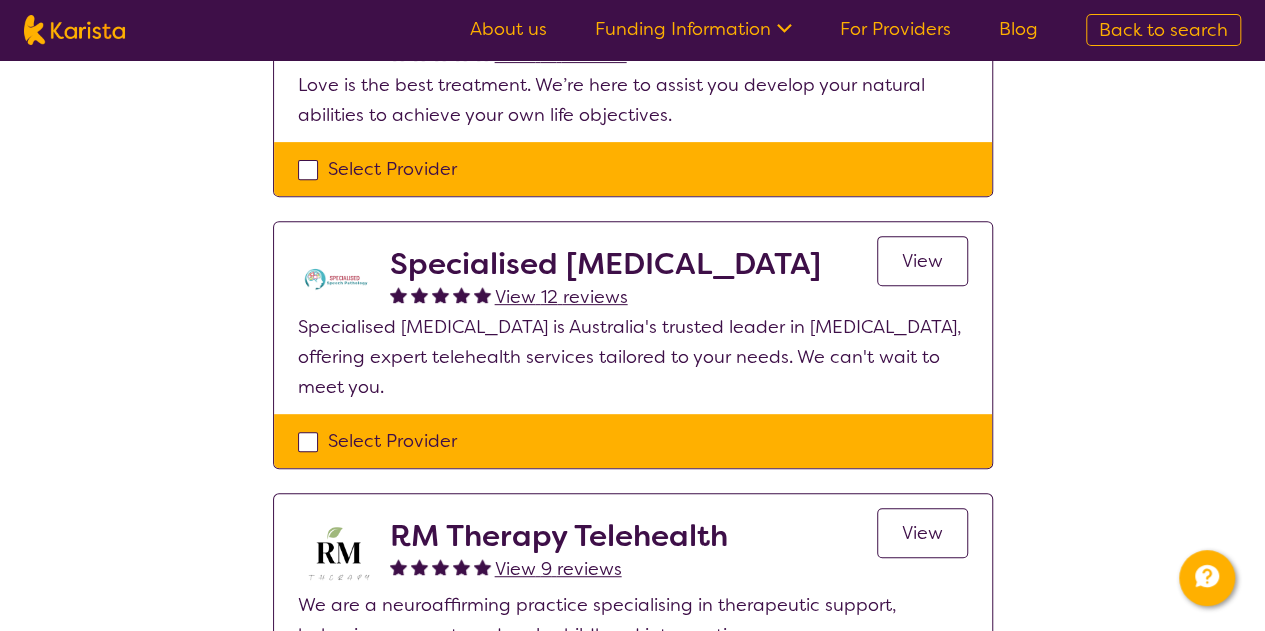click on "View" at bounding box center (922, 261) 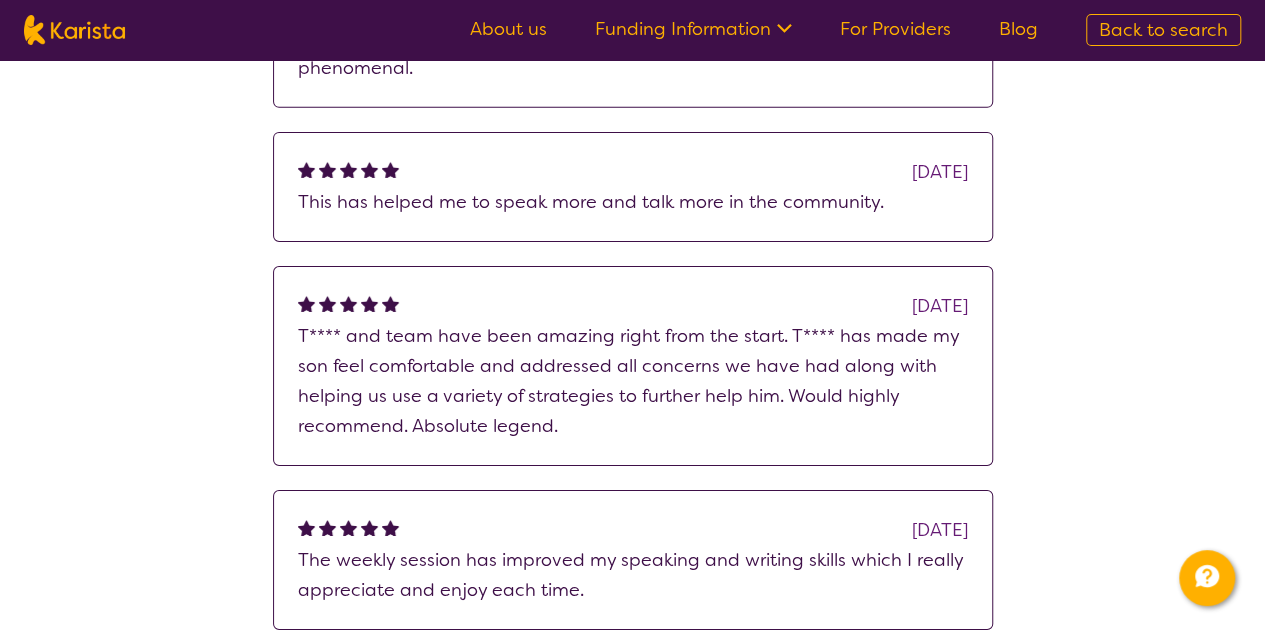 scroll, scrollTop: 3110, scrollLeft: 0, axis: vertical 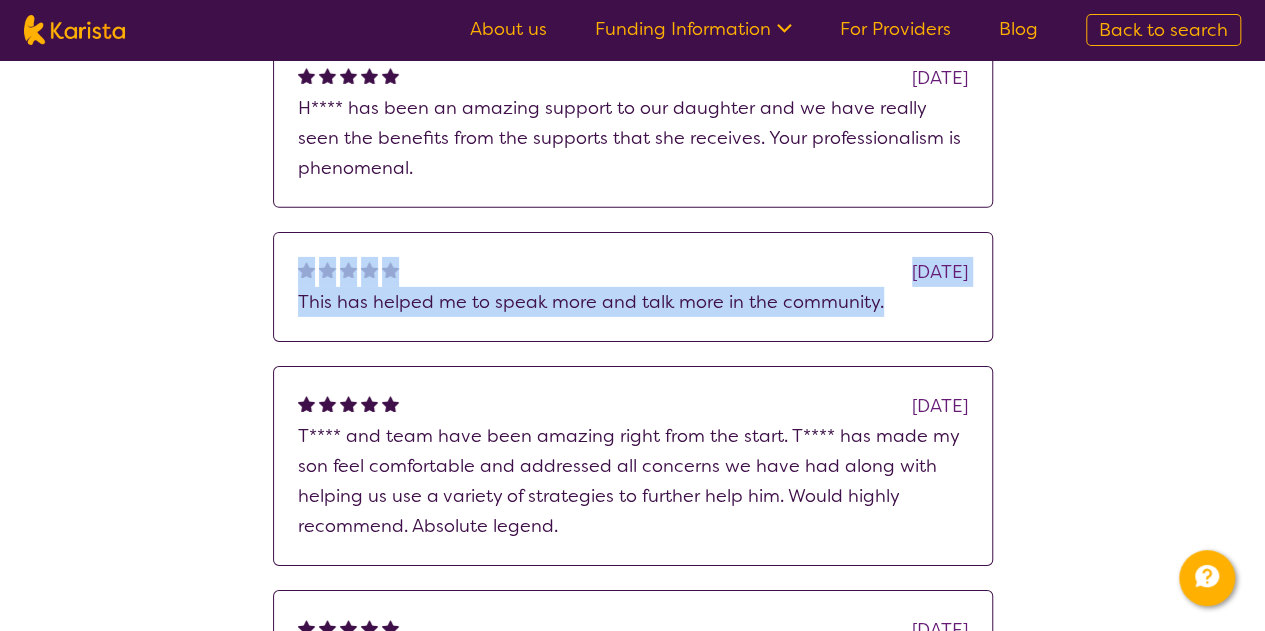 drag, startPoint x: 752, startPoint y: 263, endPoint x: 298, endPoint y: 253, distance: 454.1101 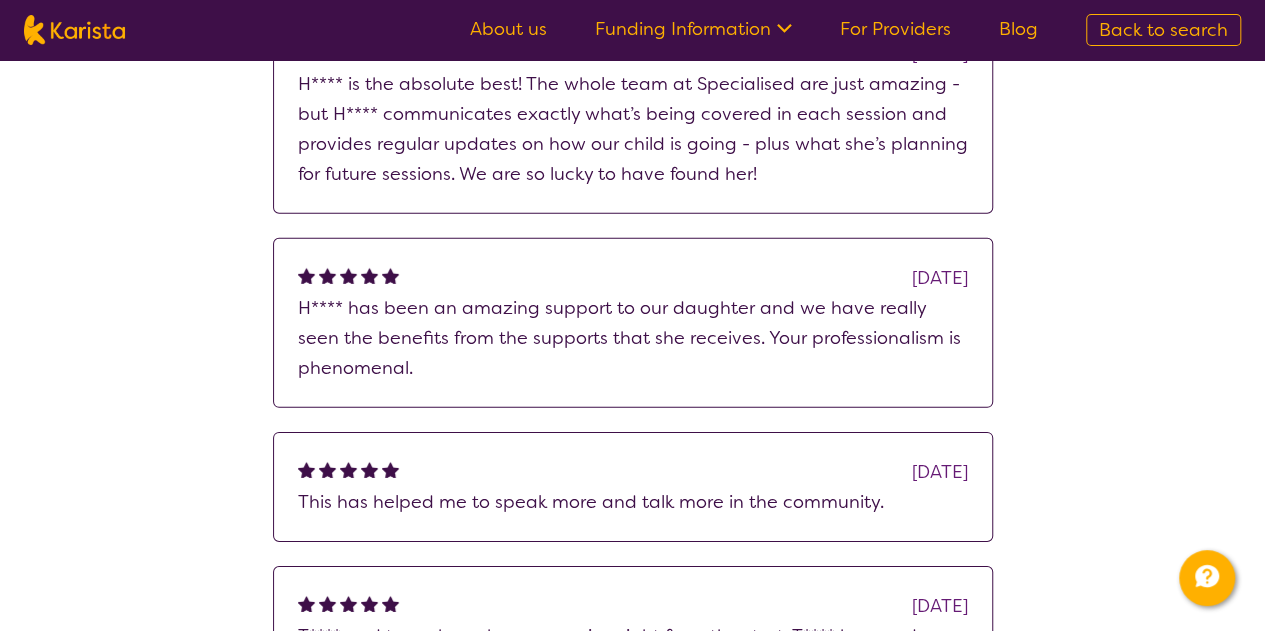 click on "search results Specialised [MEDICAL_DATA] View   12   reviews Review this provider Connect with the Provider About  Specialised  [MEDICAL_DATA]
WHO WE ARE:
At Specialised  [MEDICAL_DATA] , our unwavering commitment is reflected in our exclusive focus on two core areas:
1. Telehealth
2.  [MEDICAL_DATA]
This sets us apart, allowing us to excel and innovate in these fields!
Our singular dedication is the driving force behind our success, making us the go-to choice for those seeking excellence in these areas.
OUR COMMITMENT TO YOU:
Our dedicated team takes pride in being more than just a service provider. We go above and beyond for our clients. Our compact team size is an asset, allowing us to provide personalised attention and a level of care that goes beyond expectations.
We understand that in the realms of telehealth and  [MEDICAL_DATA] , the human connection is paramount. That is why we place special emphasis on building strong, lasting relationships." at bounding box center [632, -909] 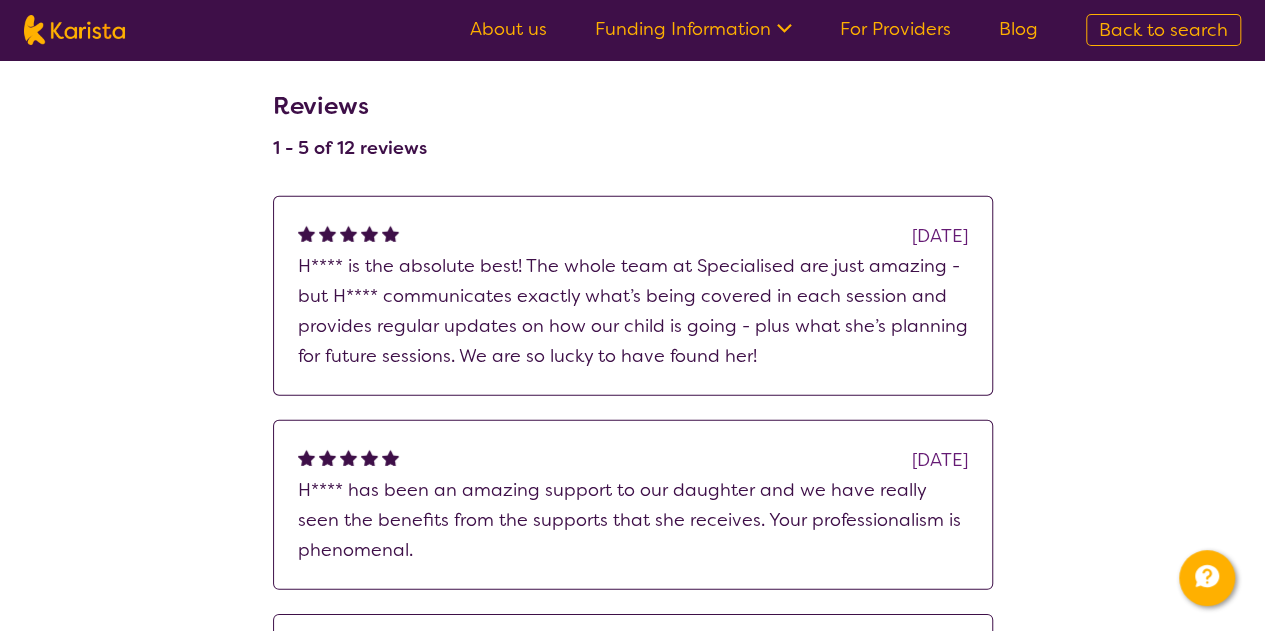 scroll, scrollTop: 2810, scrollLeft: 0, axis: vertical 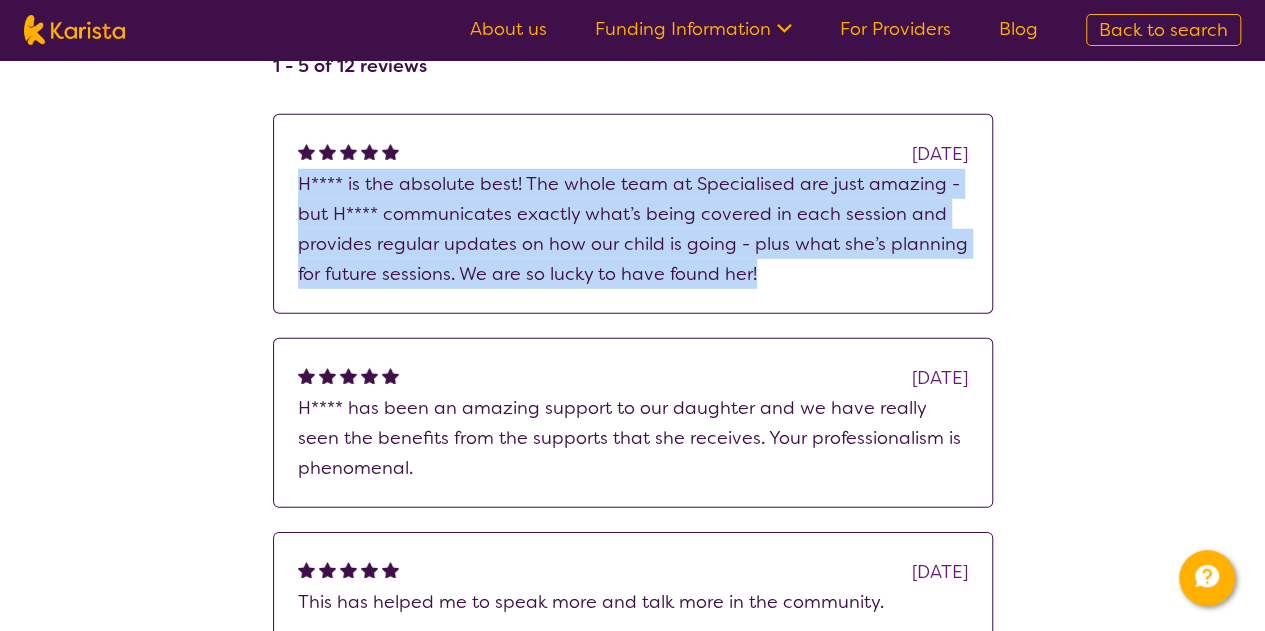 drag, startPoint x: 608, startPoint y: 223, endPoint x: 233, endPoint y: 155, distance: 381.11548 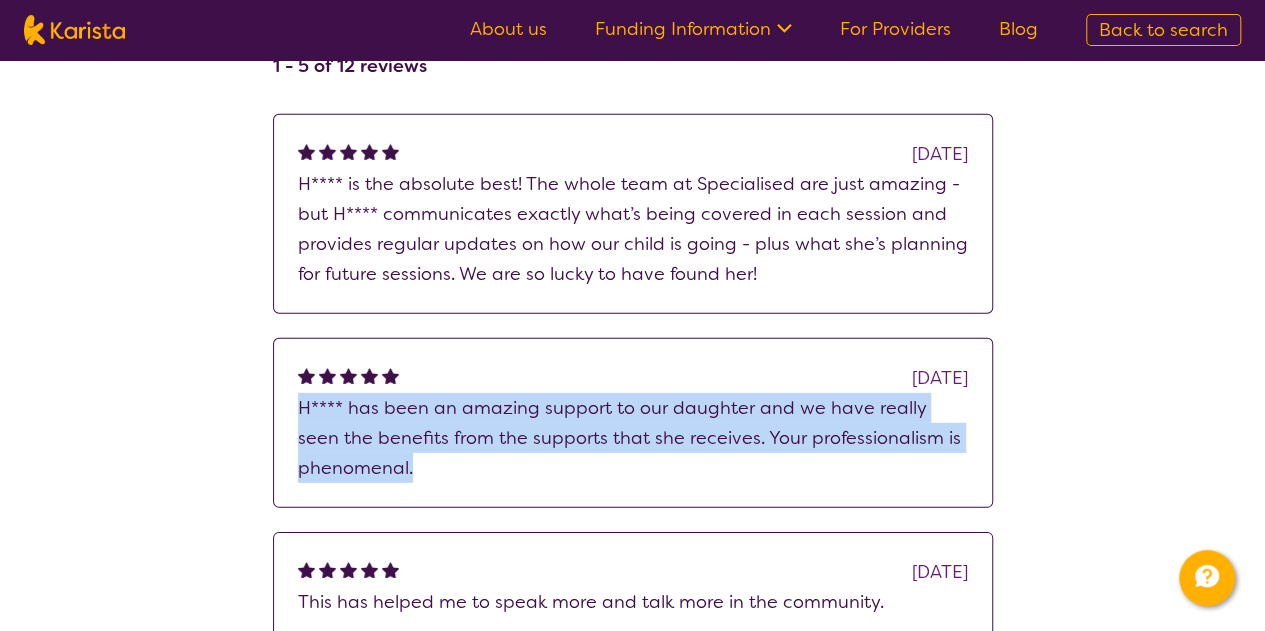 drag, startPoint x: 452, startPoint y: 430, endPoint x: 263, endPoint y: 362, distance: 200.86064 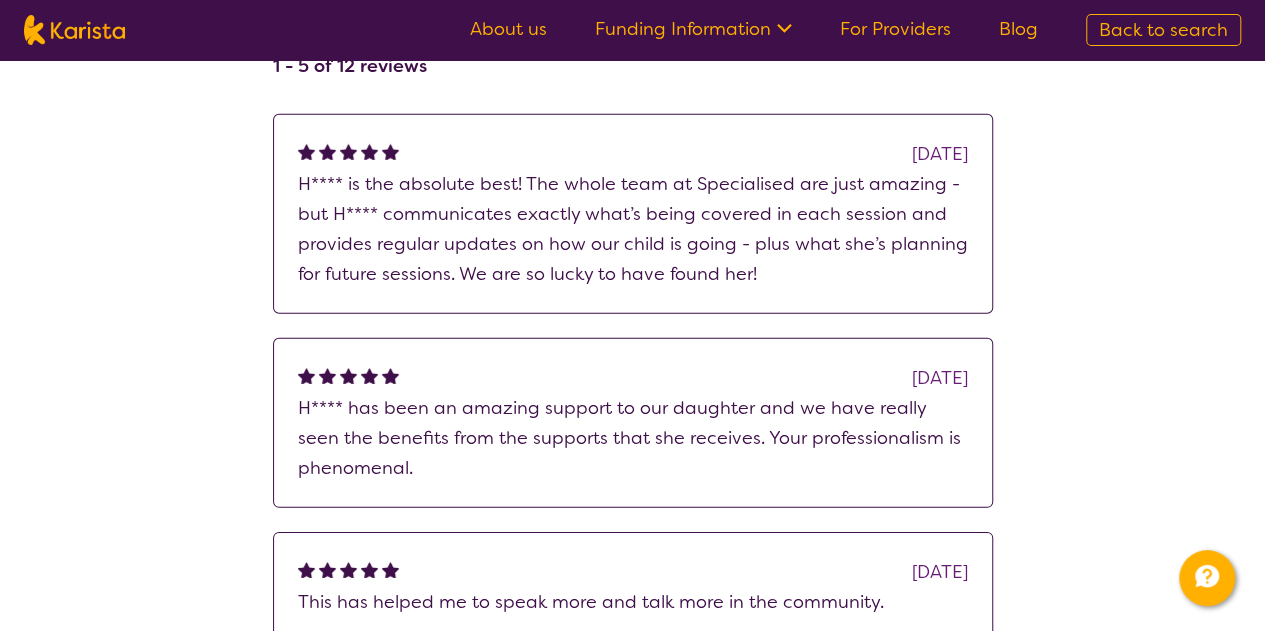 click on "Review this provider Connect with the Provider About  Specialised  [MEDICAL_DATA]
WHO WE ARE:
At Specialised  [MEDICAL_DATA] , our unwavering commitment is reflected in our exclusive focus on two core areas:
1. Telehealth
2.  [MEDICAL_DATA]
This sets us apart, allowing us to excel and innovate in these fields!
Our singular dedication is the driving force behind our success, making us the go-to choice for those seeking excellence in these areas.
OUR COMMITMENT TO YOU:
Our dedicated team takes pride in being more than just a service provider. We go above and beyond for our clients. Our compact team size is an asset, allowing us to provide personalised attention and a level of care that goes beyond expectations.
We understand that in the realms of telehealth and  [MEDICAL_DATA] , the human connection is paramount. That is why we place special emphasis on building strong, lasting relationships.
WHY CHOOSE US?
• Highly experienced team of" at bounding box center [633, -732] 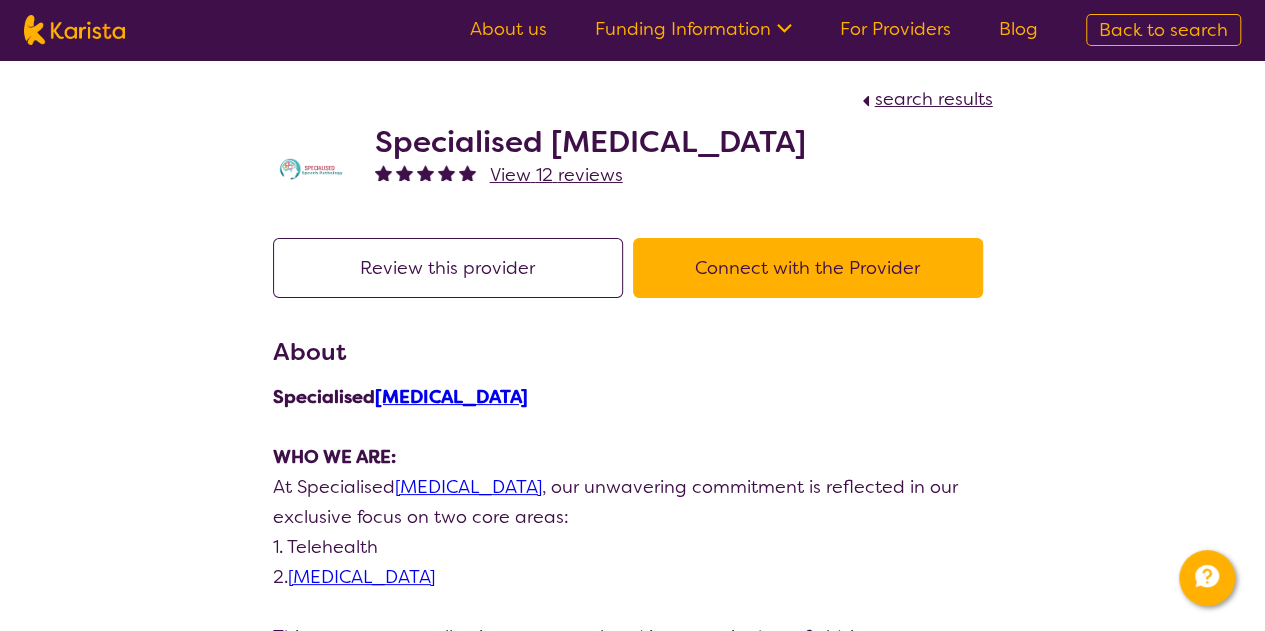 scroll, scrollTop: 0, scrollLeft: 0, axis: both 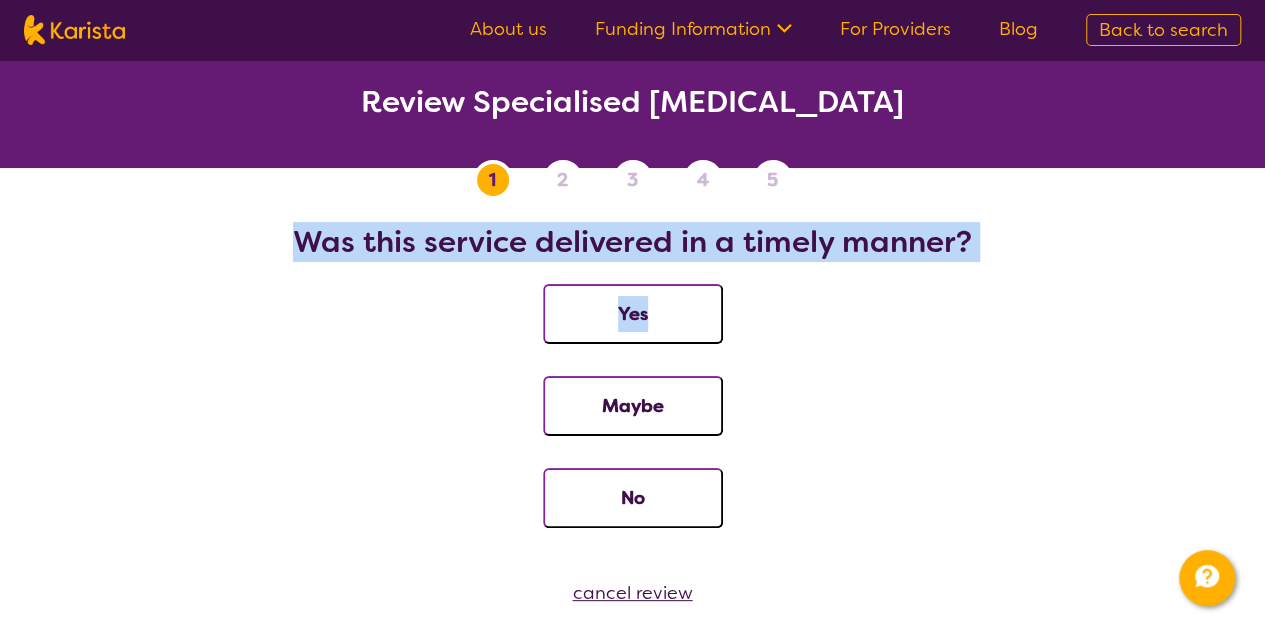 drag, startPoint x: 291, startPoint y: 233, endPoint x: 1119, endPoint y: 343, distance: 835.2748 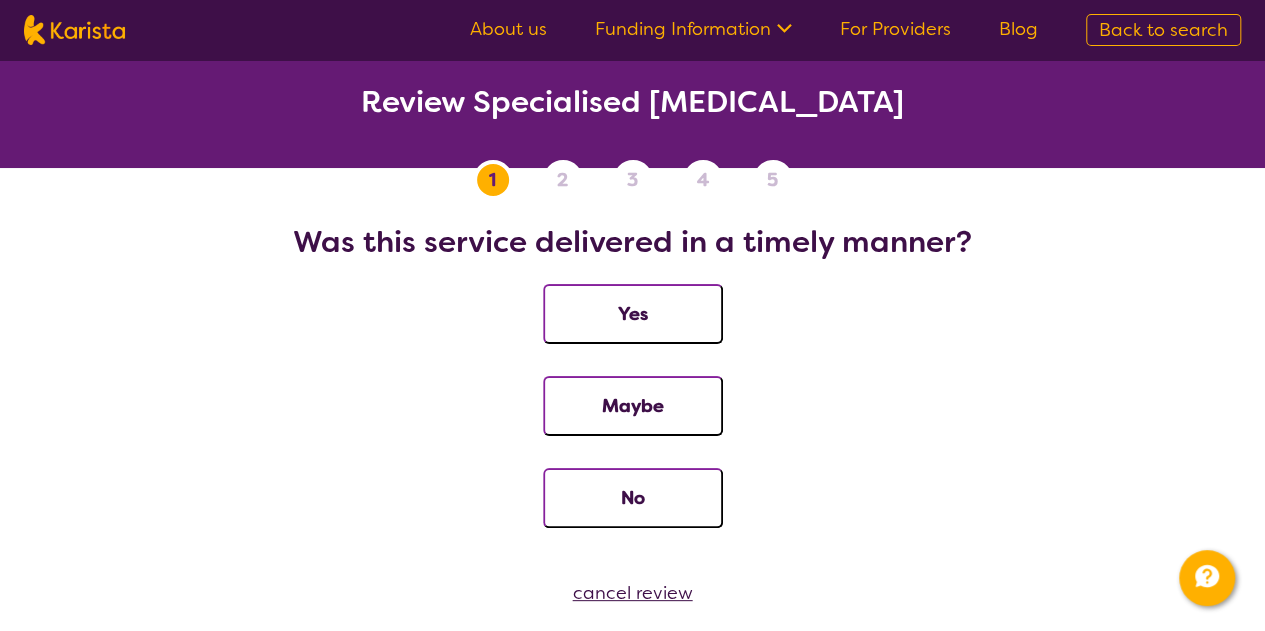 click on "Yes" at bounding box center (632, 330) 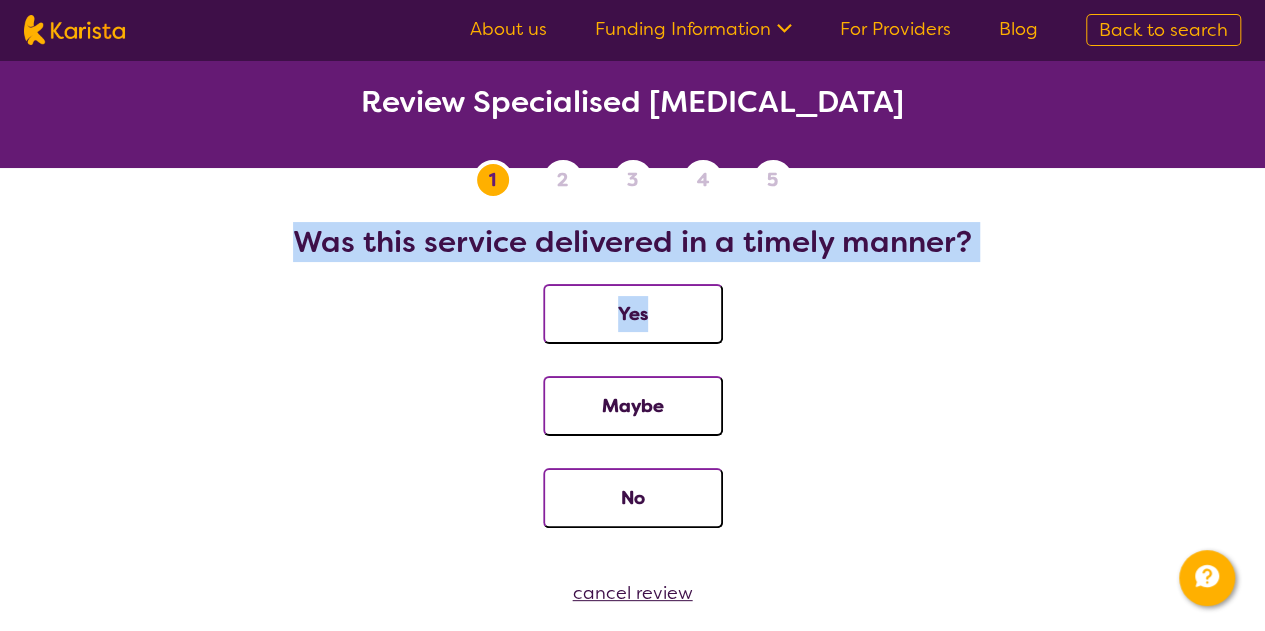 drag, startPoint x: 888, startPoint y: 239, endPoint x: 263, endPoint y: 210, distance: 625.6724 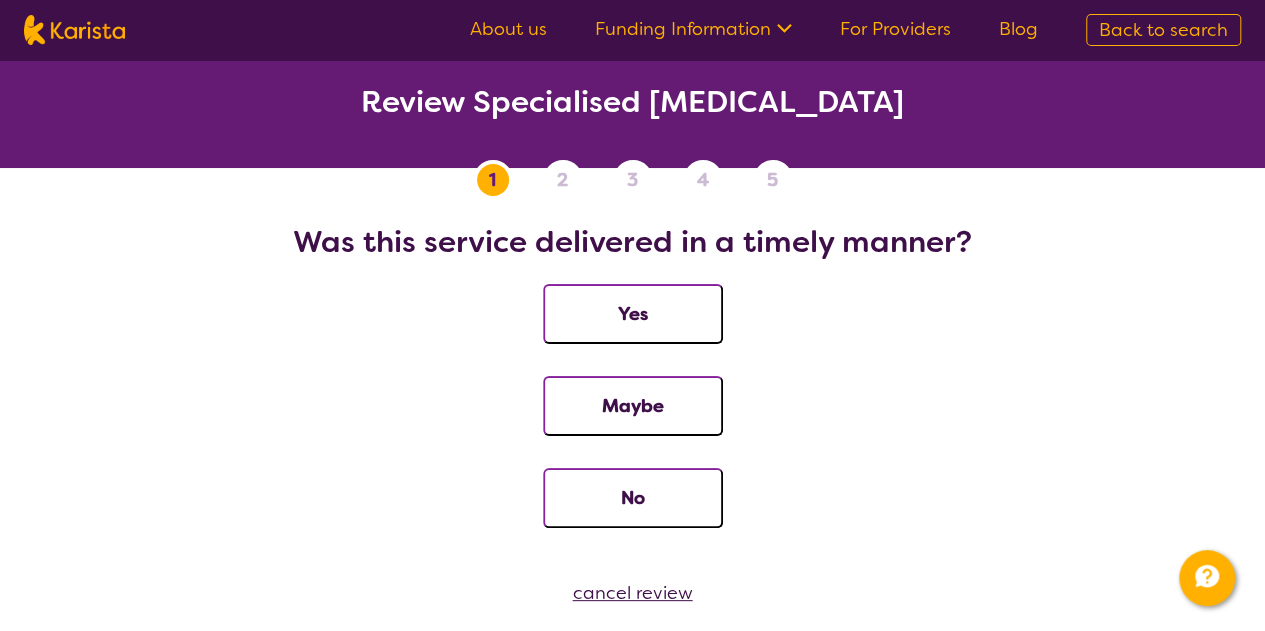 click on "Yes" at bounding box center (632, 330) 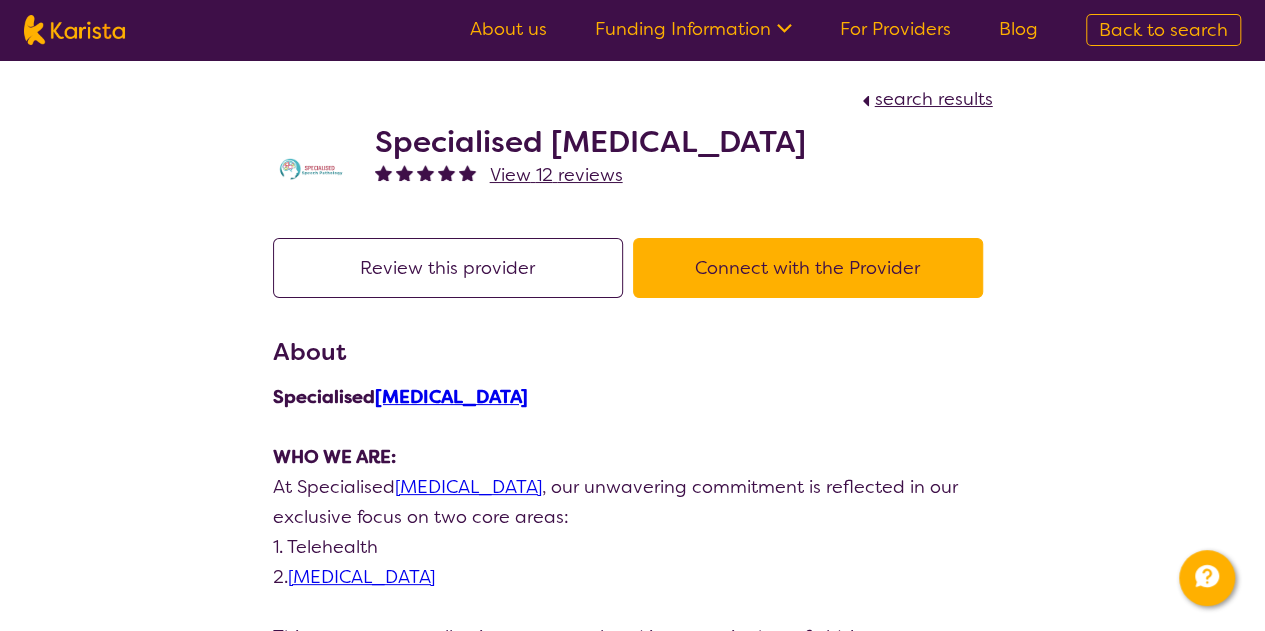 click on "Connect with the Provider" at bounding box center (808, 268) 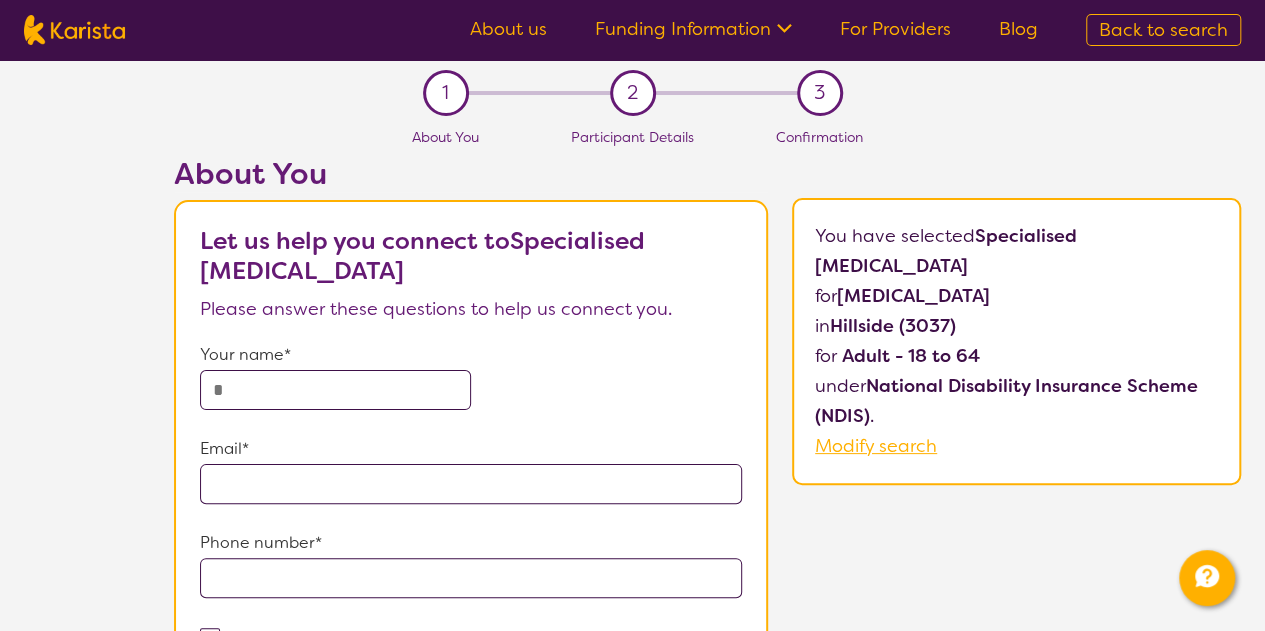 drag, startPoint x: 983, startPoint y: 231, endPoint x: 1028, endPoint y: 265, distance: 56.400356 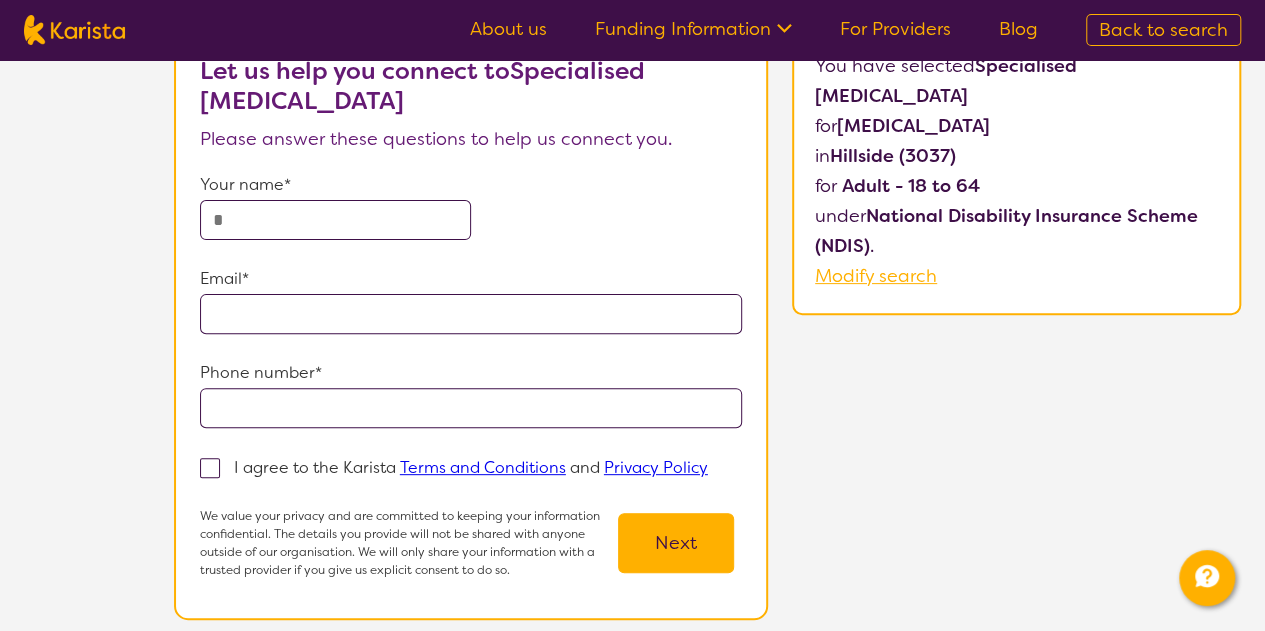 scroll, scrollTop: 166, scrollLeft: 0, axis: vertical 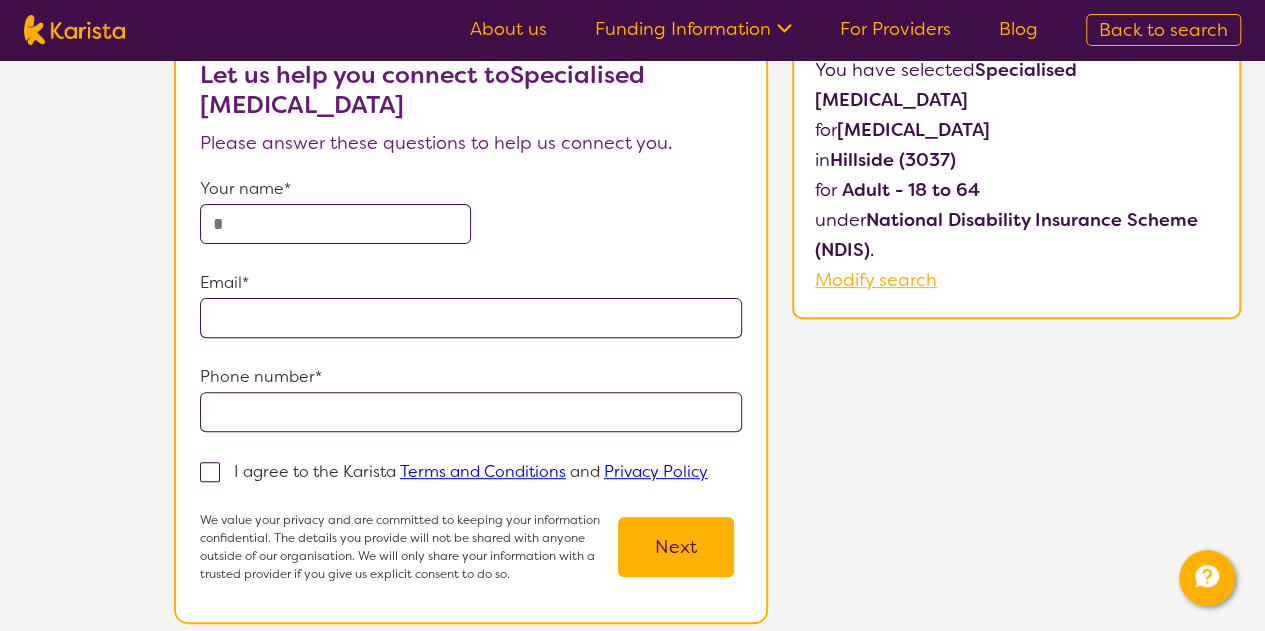 click on "Modify search" at bounding box center [876, 280] 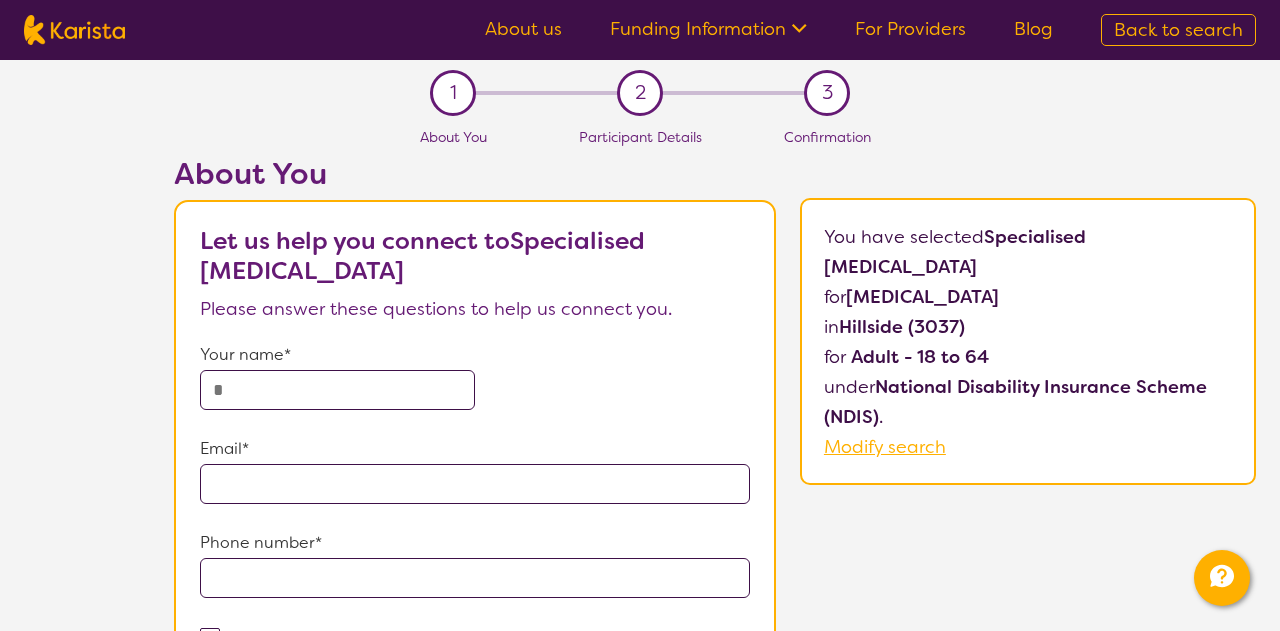 select on "[MEDICAL_DATA]" 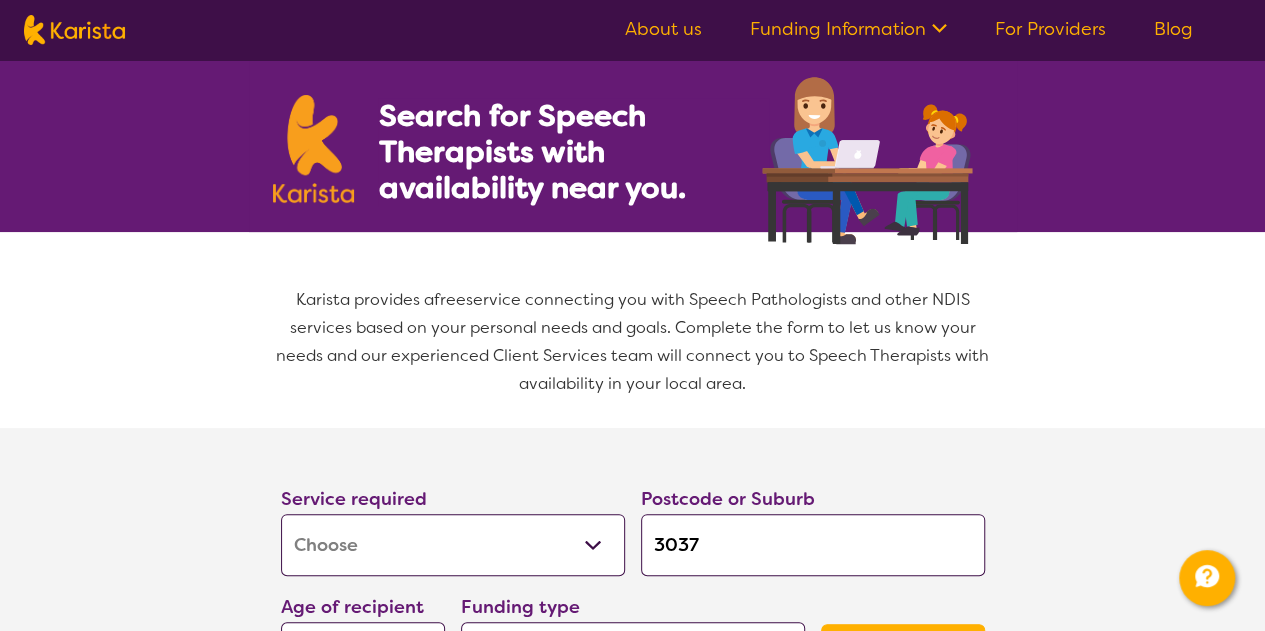scroll, scrollTop: 0, scrollLeft: 0, axis: both 